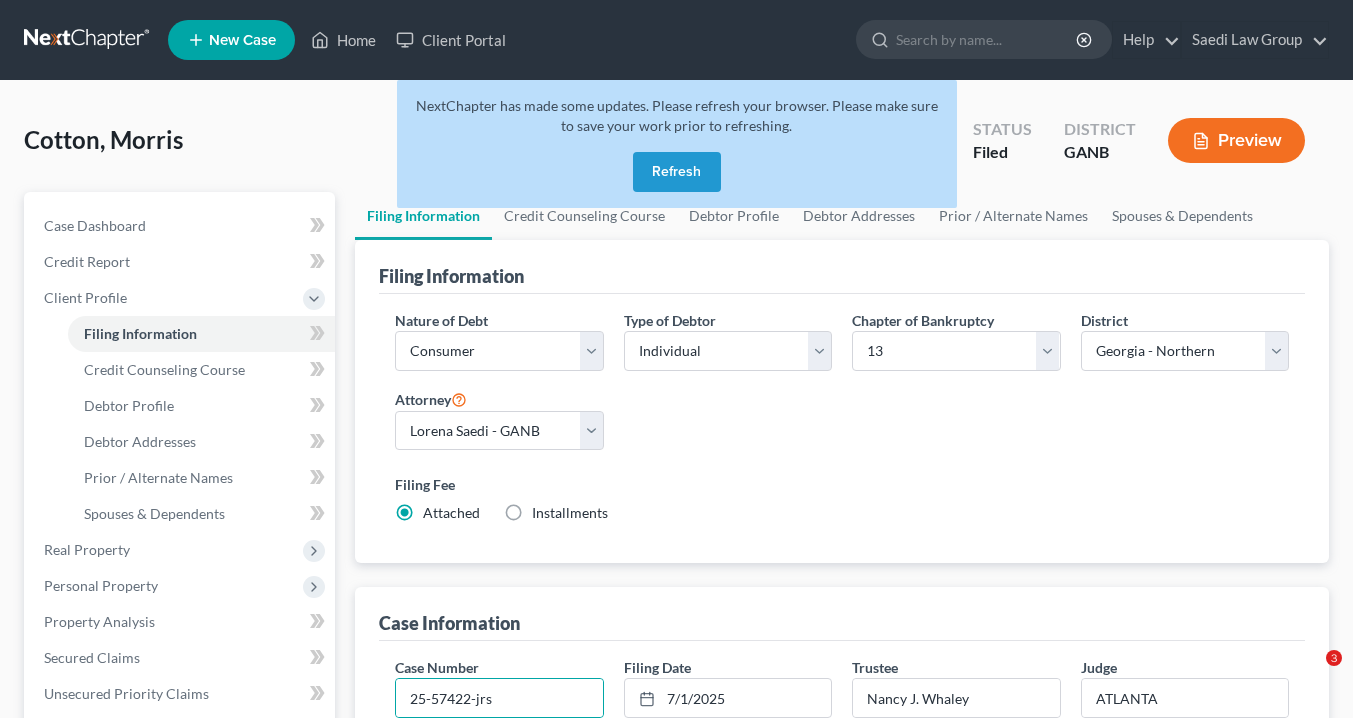 select on "1" 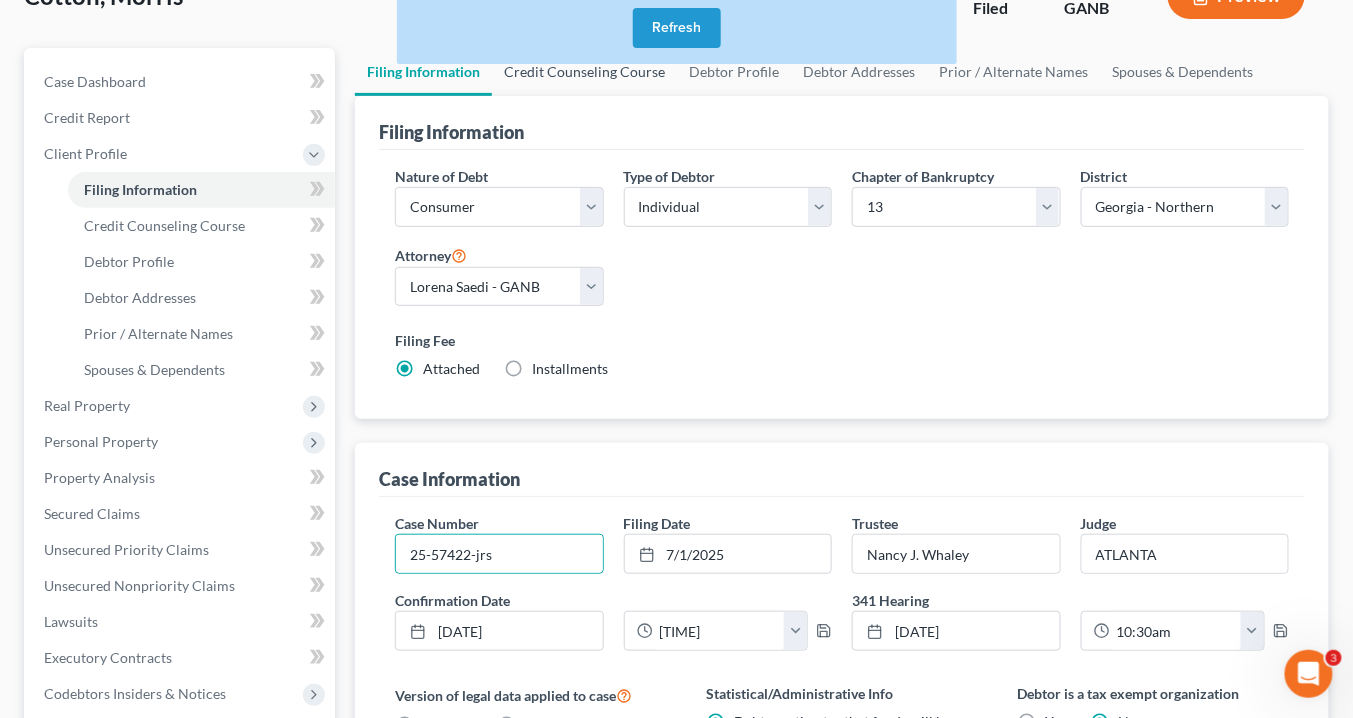 scroll, scrollTop: 0, scrollLeft: 0, axis: both 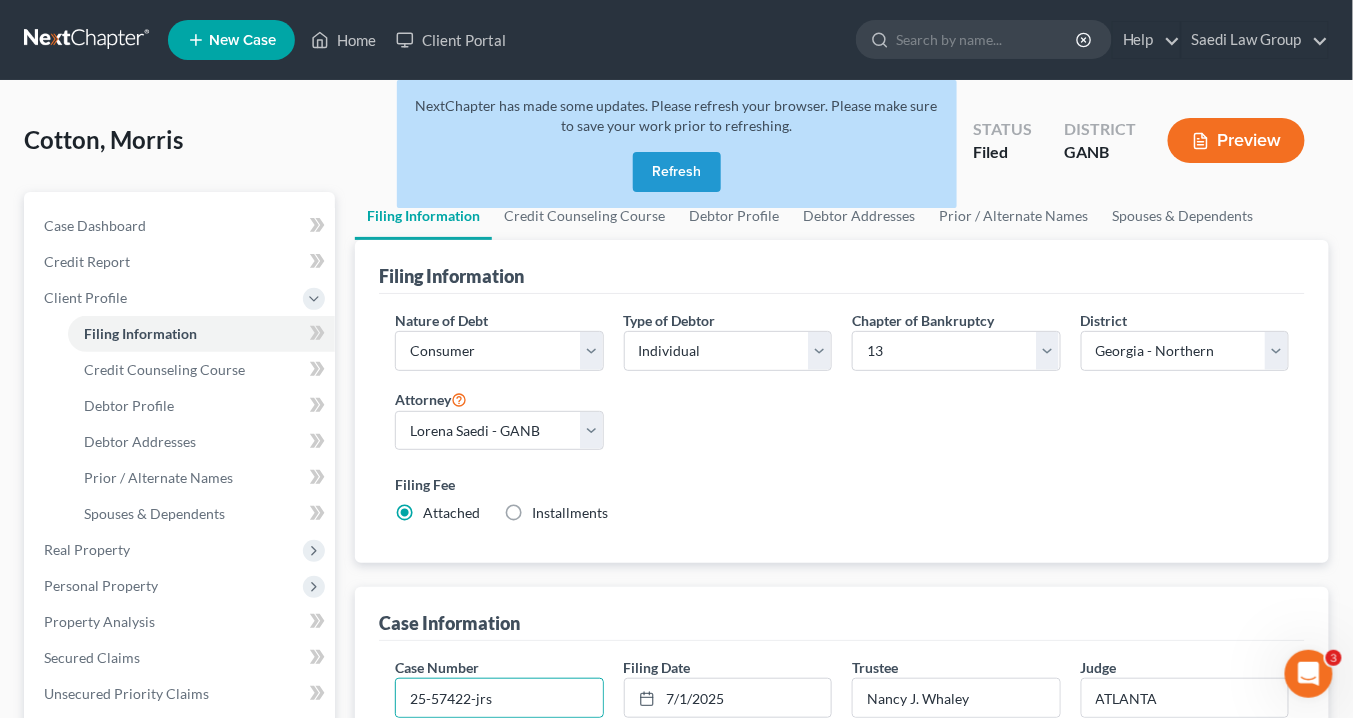 drag, startPoint x: 699, startPoint y: 168, endPoint x: 531, endPoint y: 108, distance: 178.39282 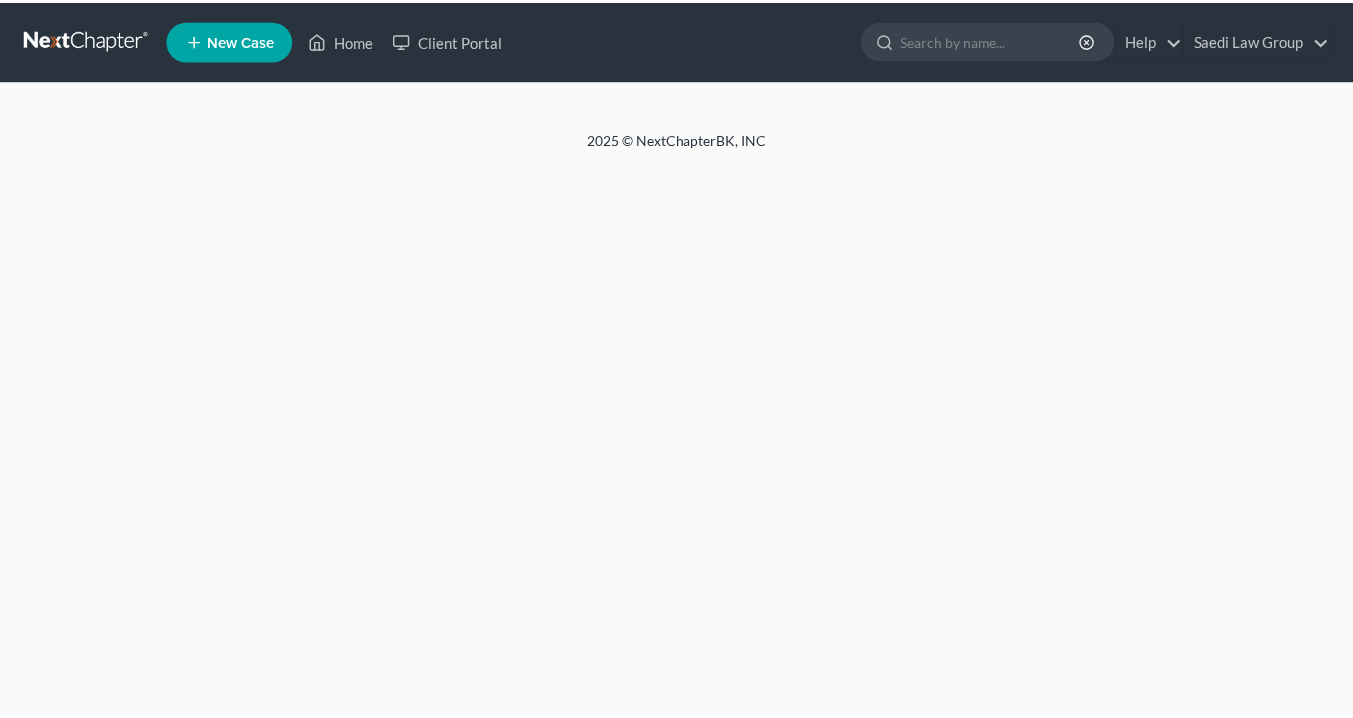 scroll, scrollTop: 0, scrollLeft: 0, axis: both 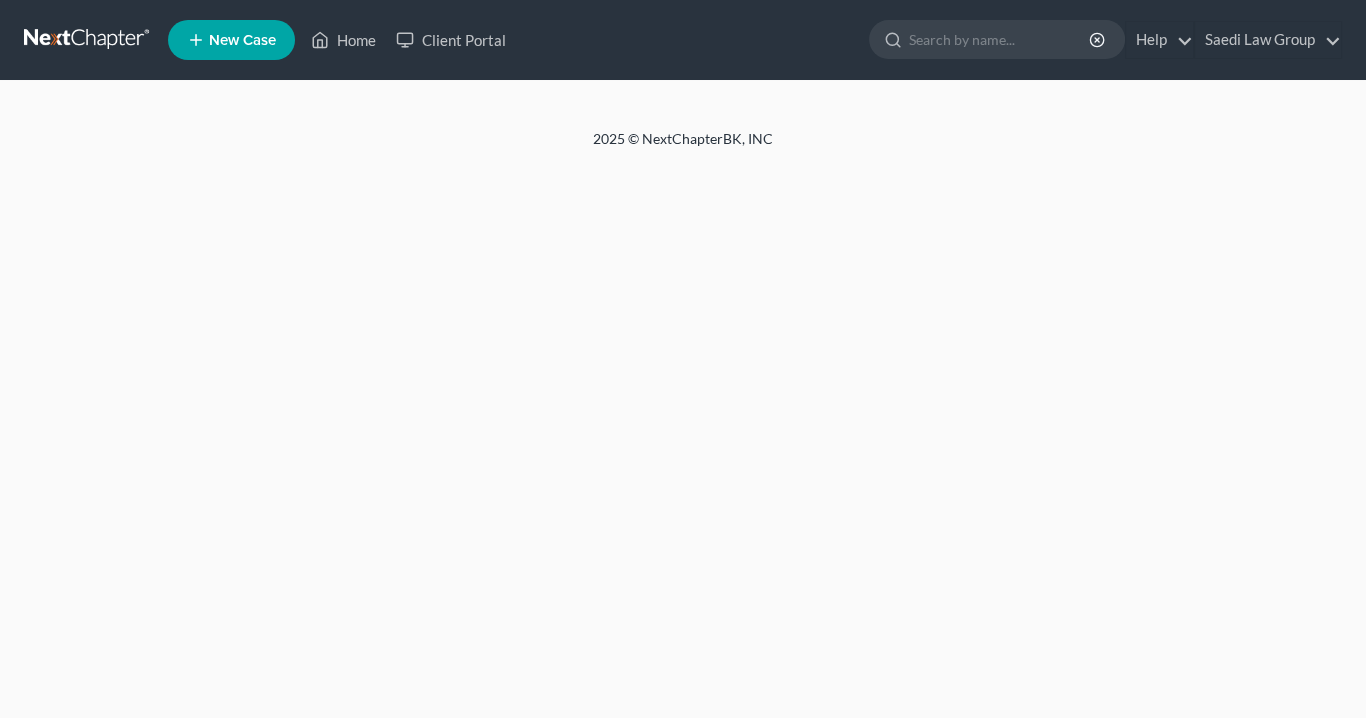 select on "1" 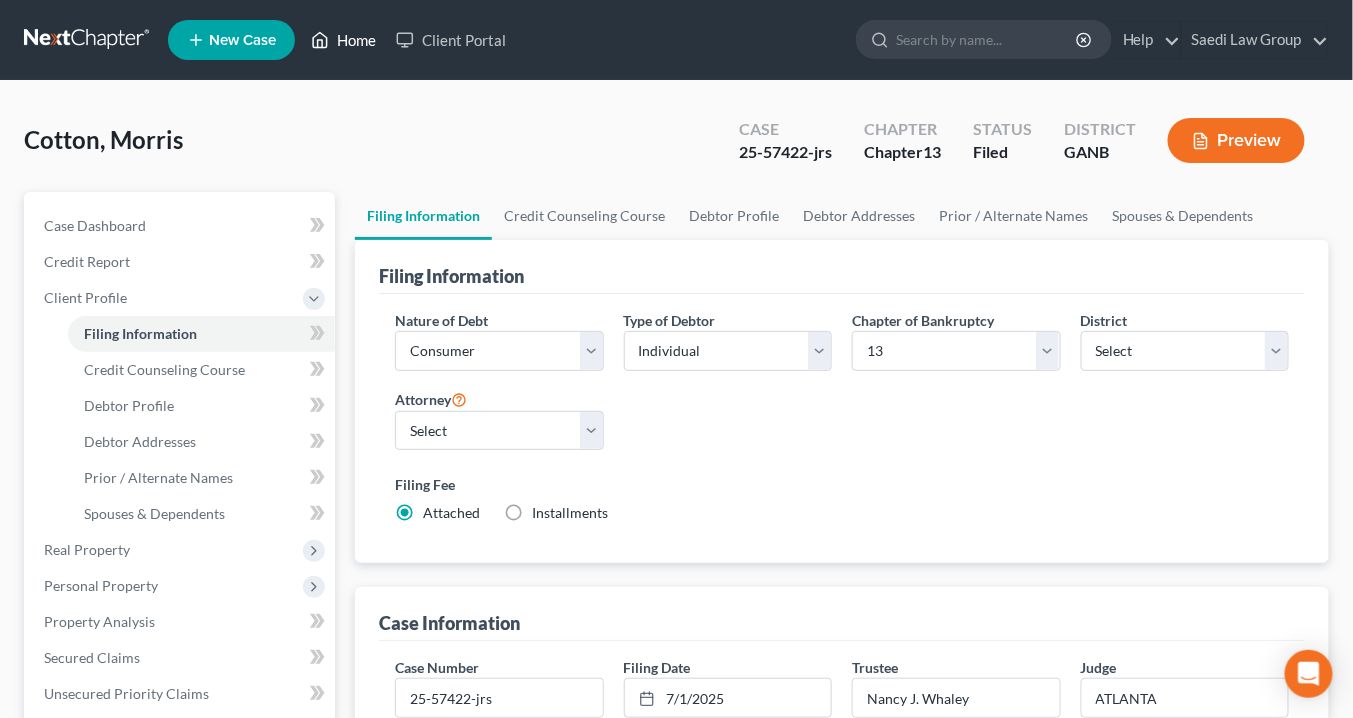 click on "Home" at bounding box center (343, 40) 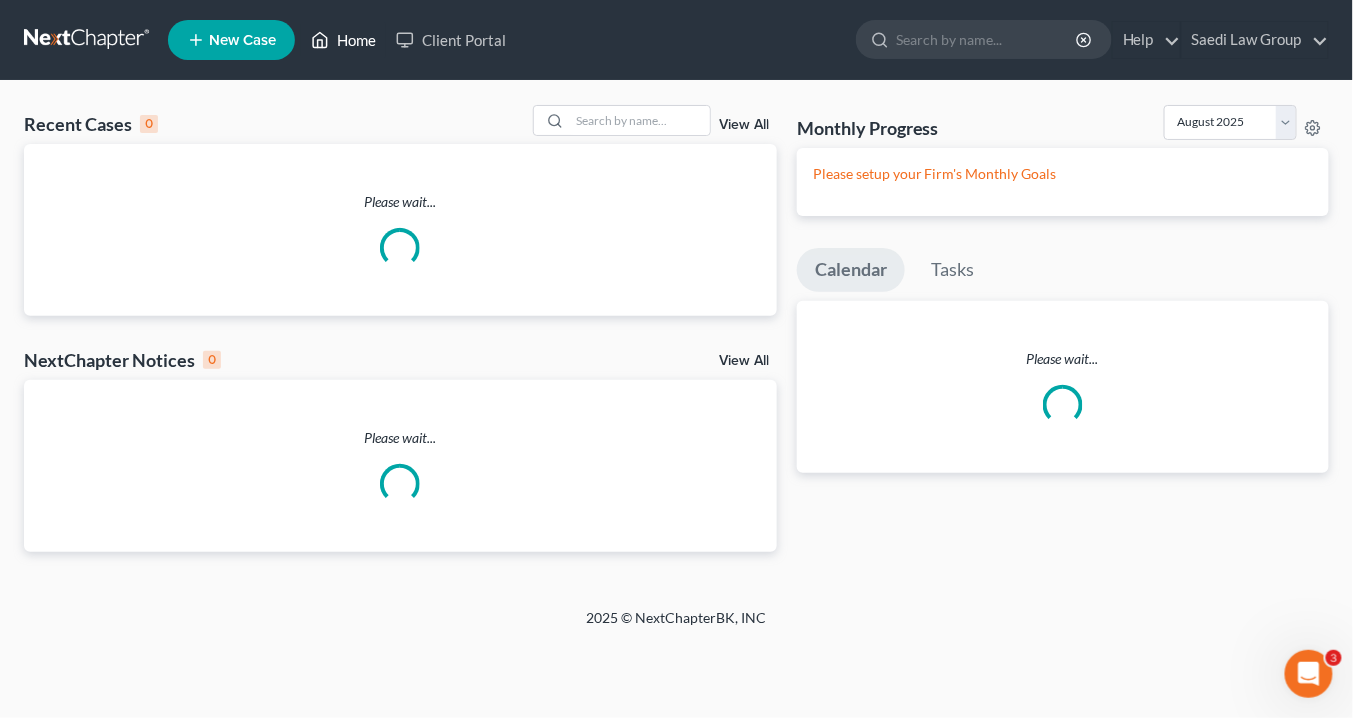 scroll, scrollTop: 0, scrollLeft: 0, axis: both 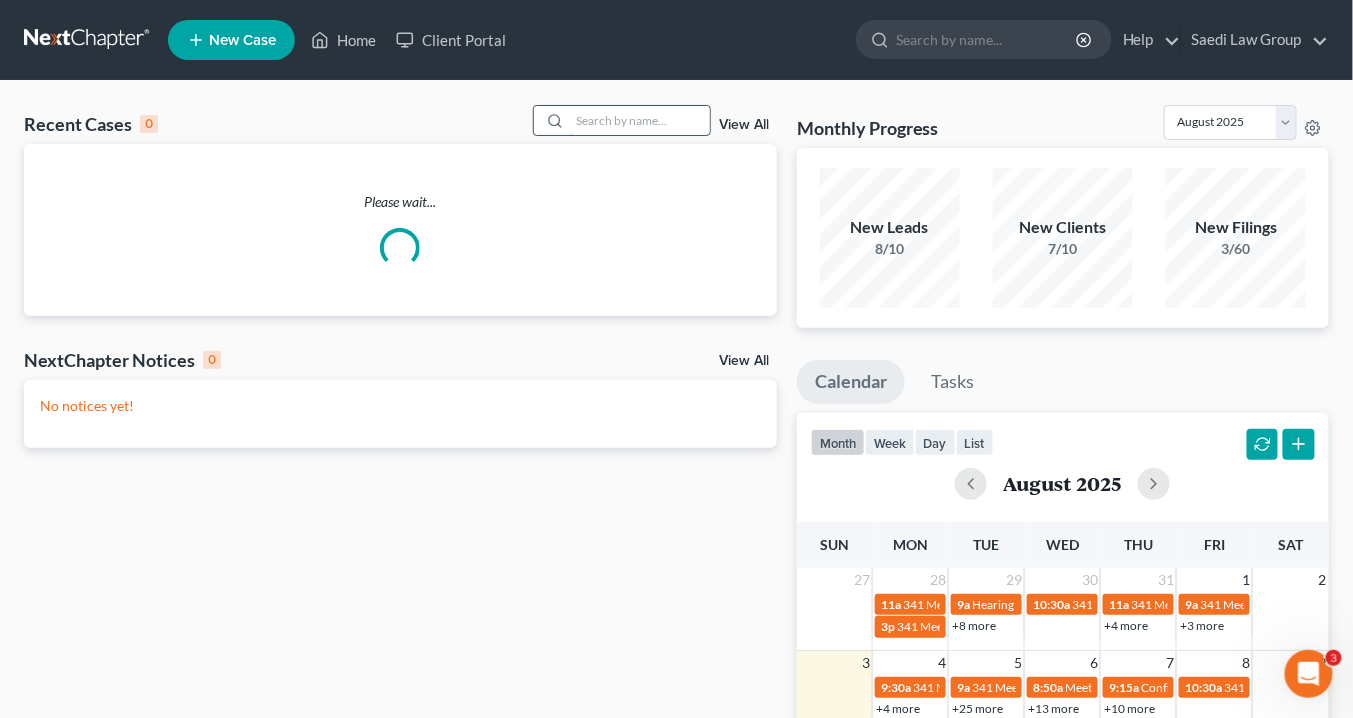 click at bounding box center (640, 120) 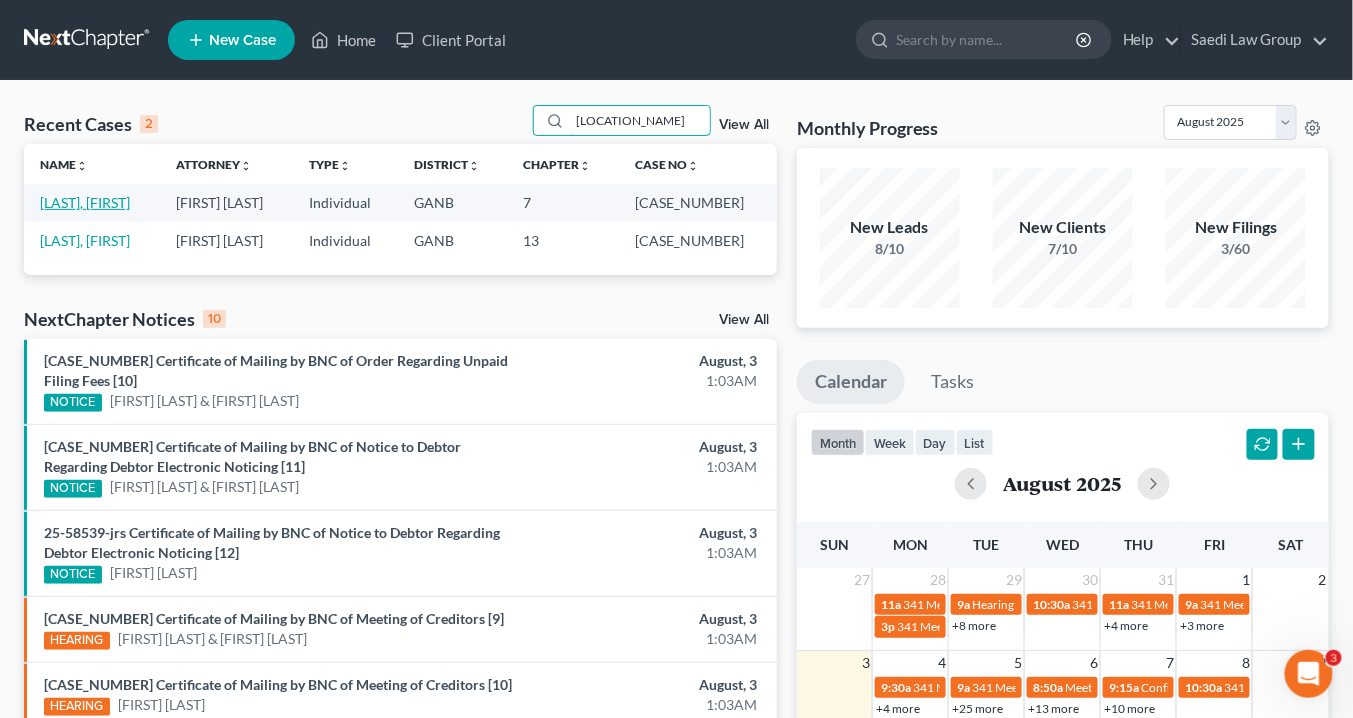 type on "Hudson" 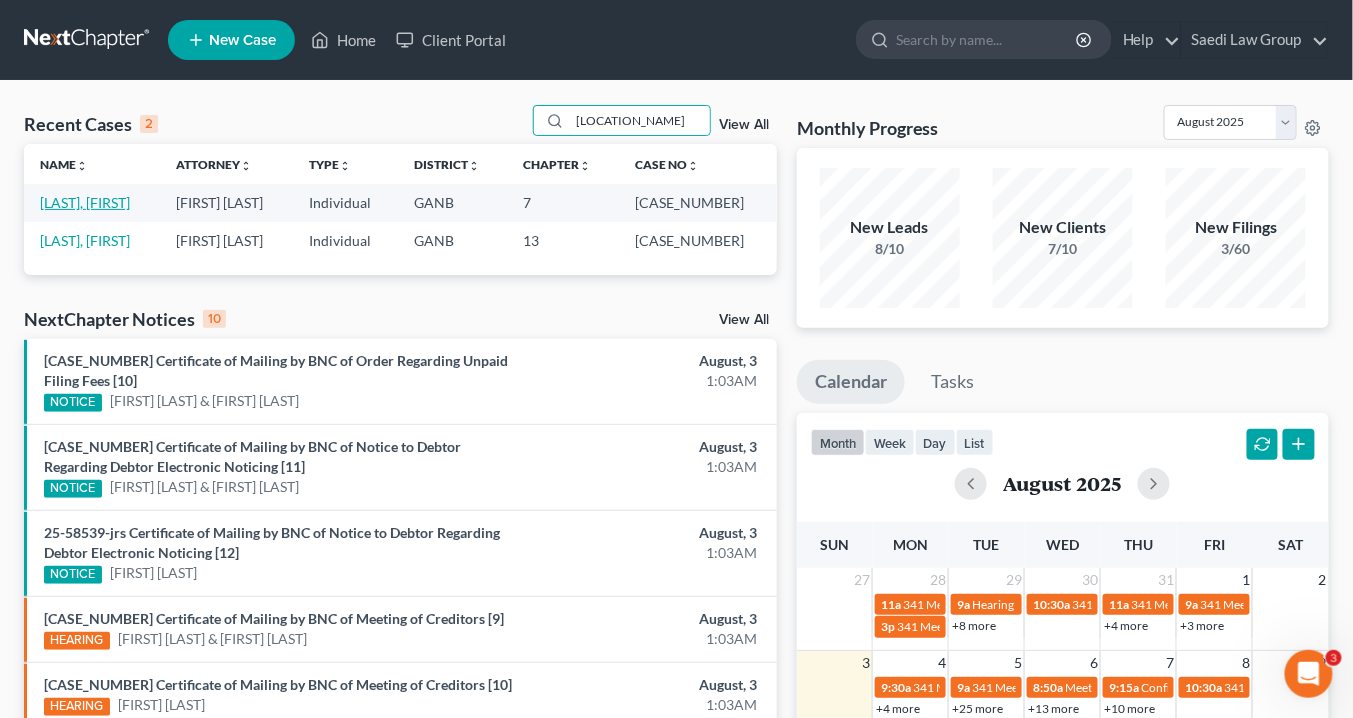 click on "[LAST], [FIRST]" at bounding box center (85, 202) 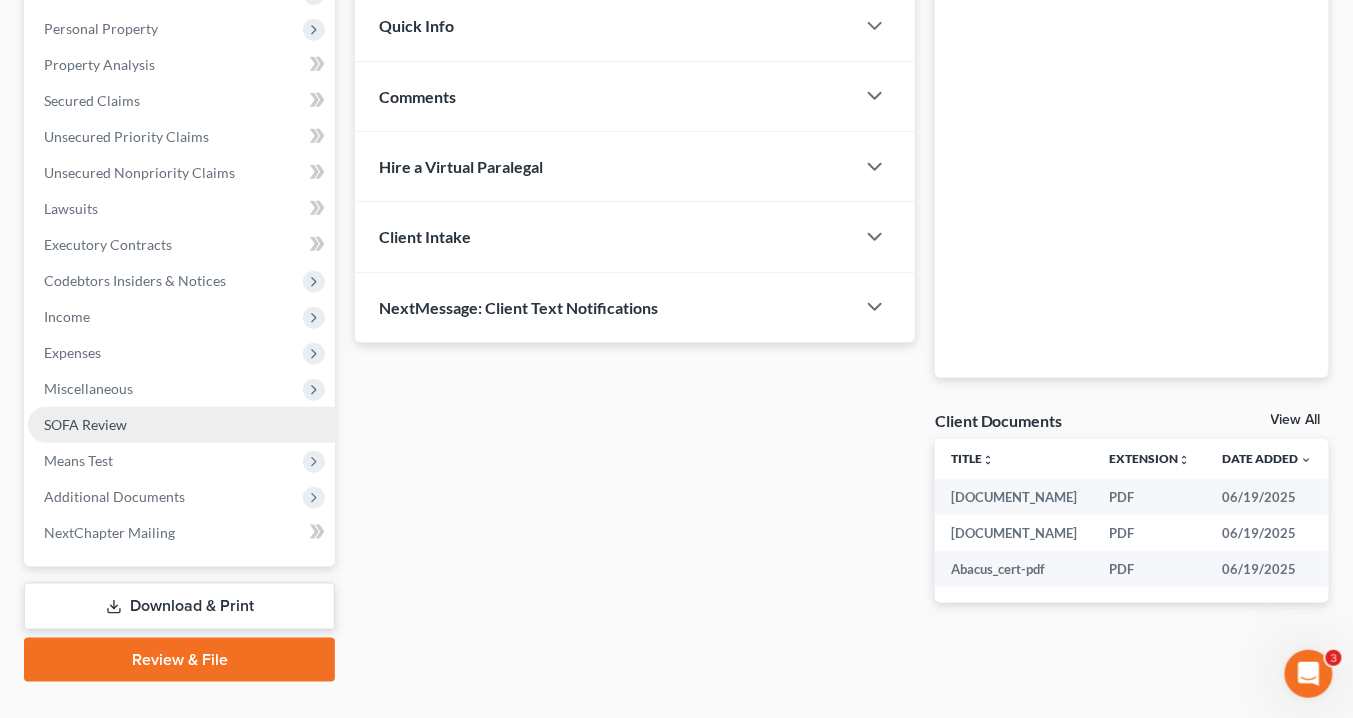 scroll, scrollTop: 378, scrollLeft: 0, axis: vertical 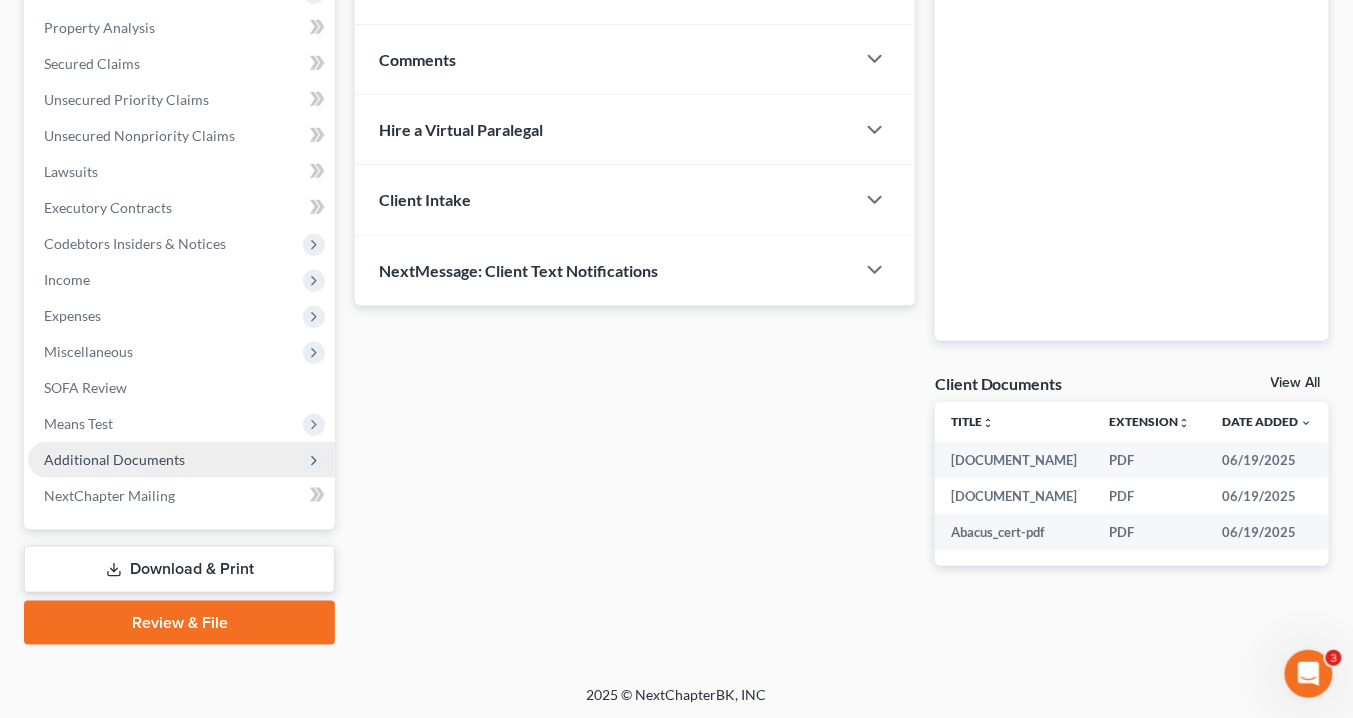 click on "Additional Documents" at bounding box center (114, 459) 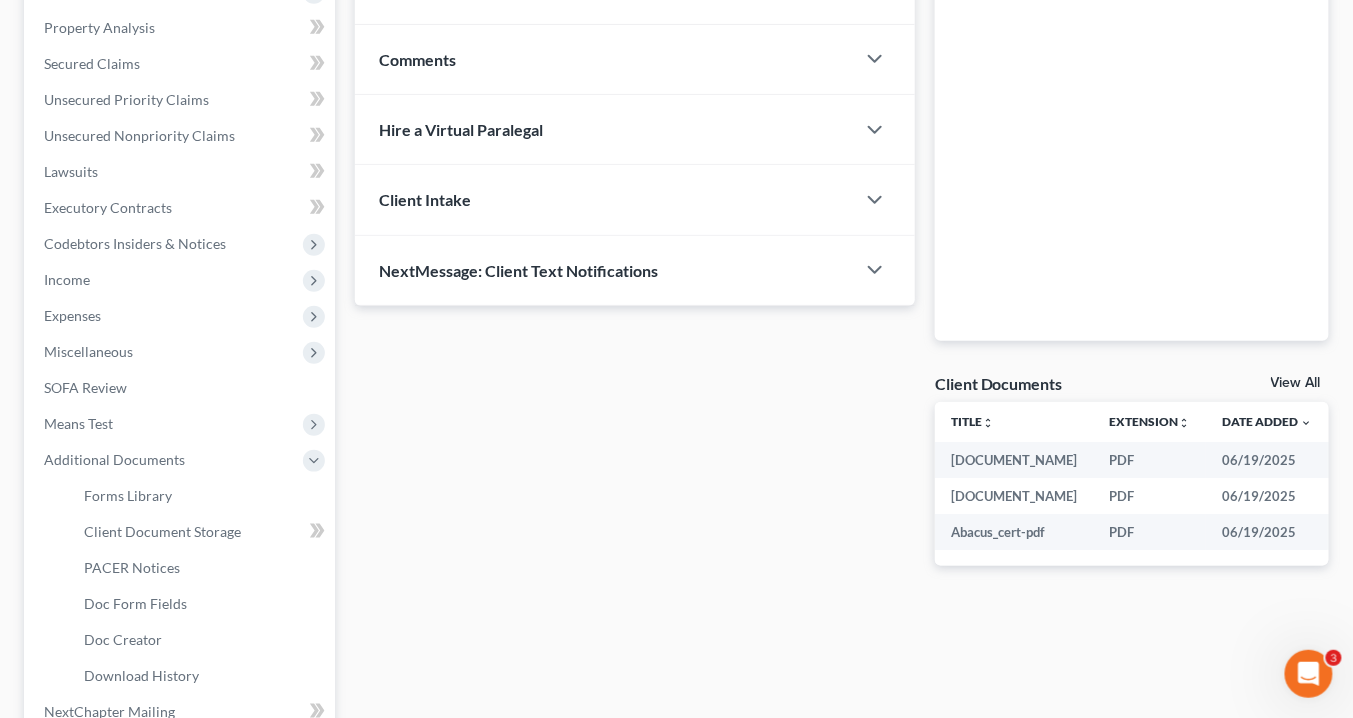 click on "Client Intake" at bounding box center (605, 199) 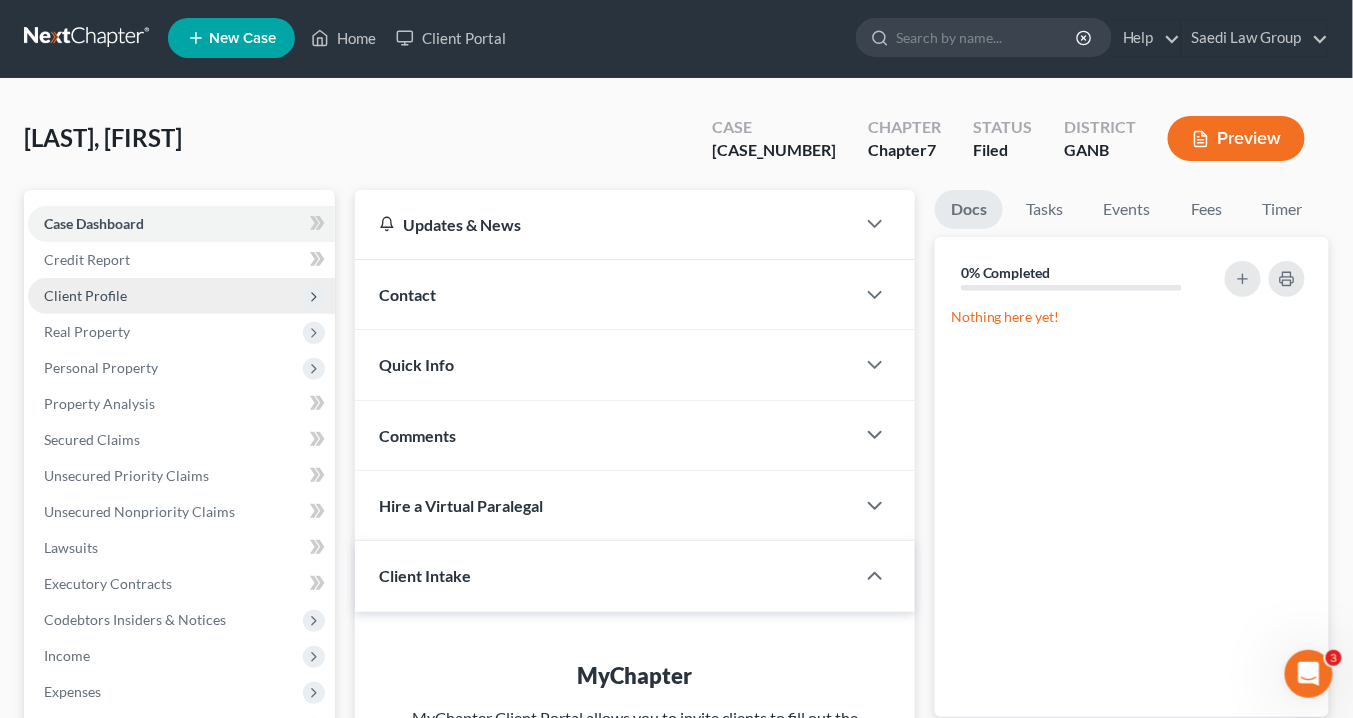 scroll, scrollTop: 0, scrollLeft: 0, axis: both 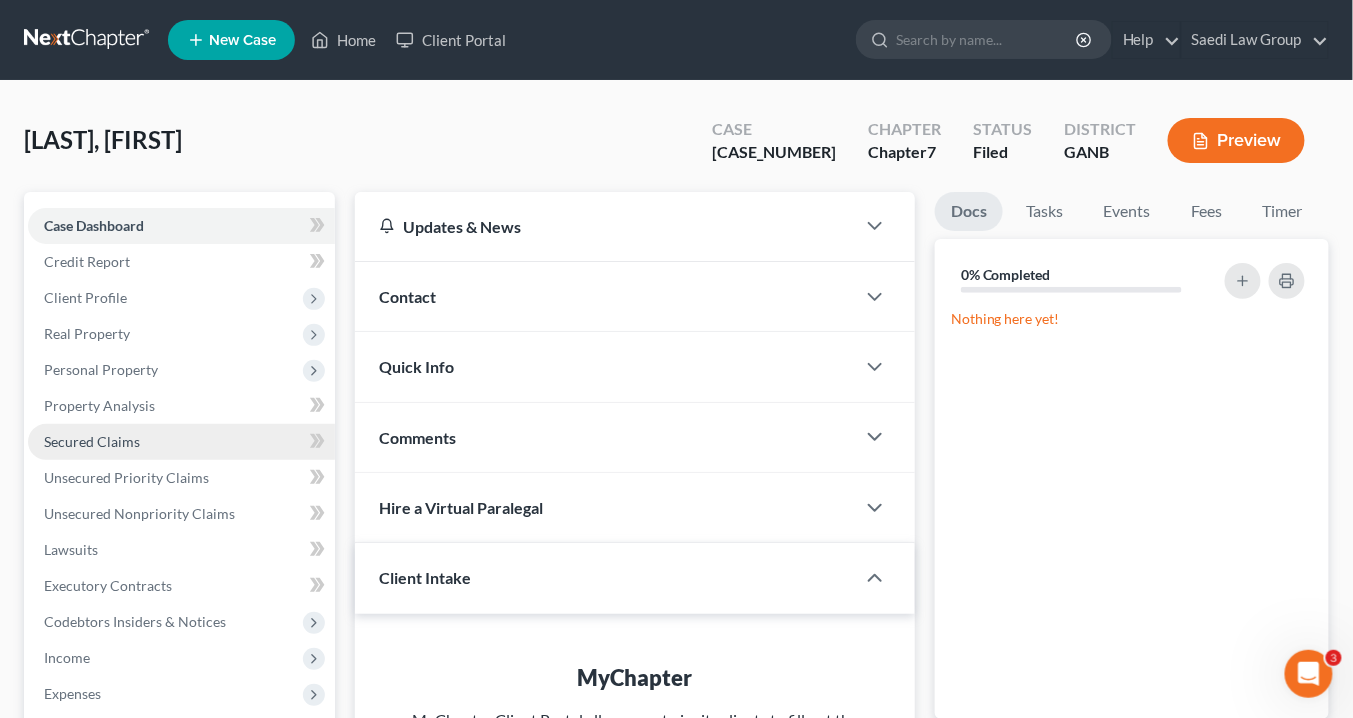 click on "Secured Claims" at bounding box center (92, 441) 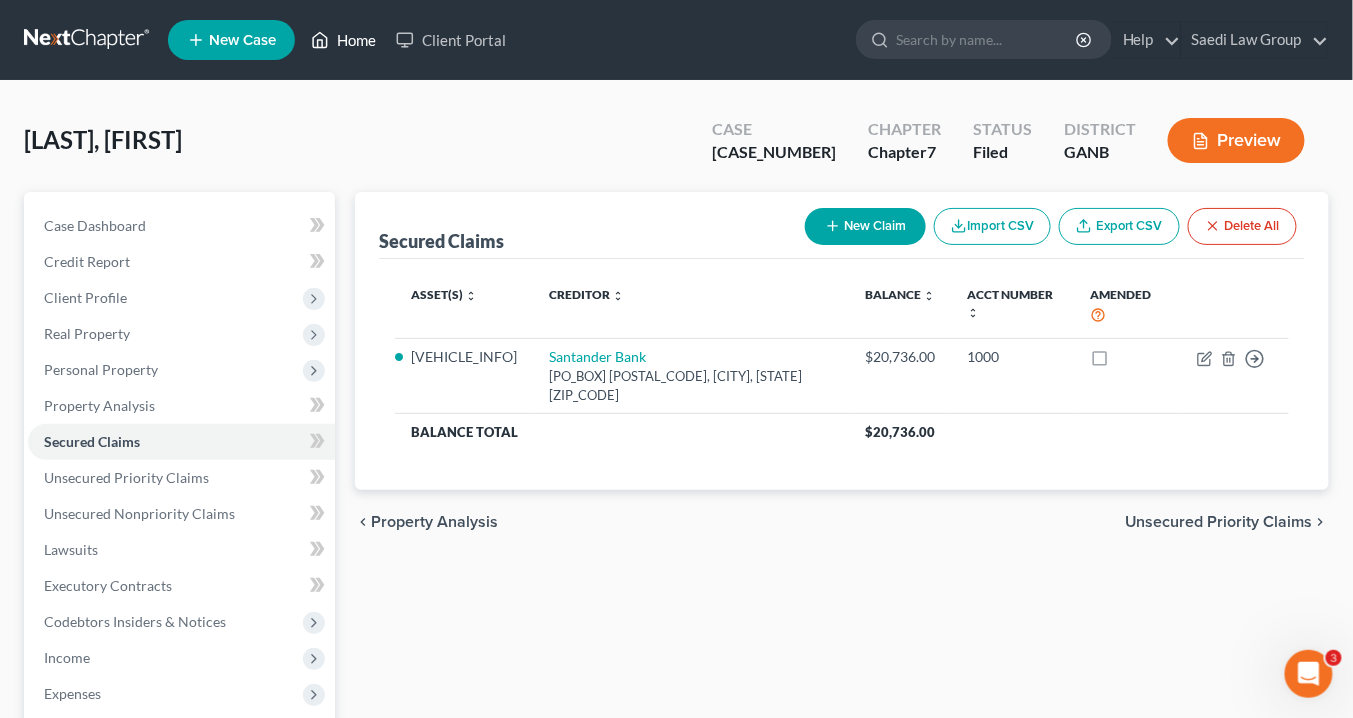 click on "Home" at bounding box center [343, 40] 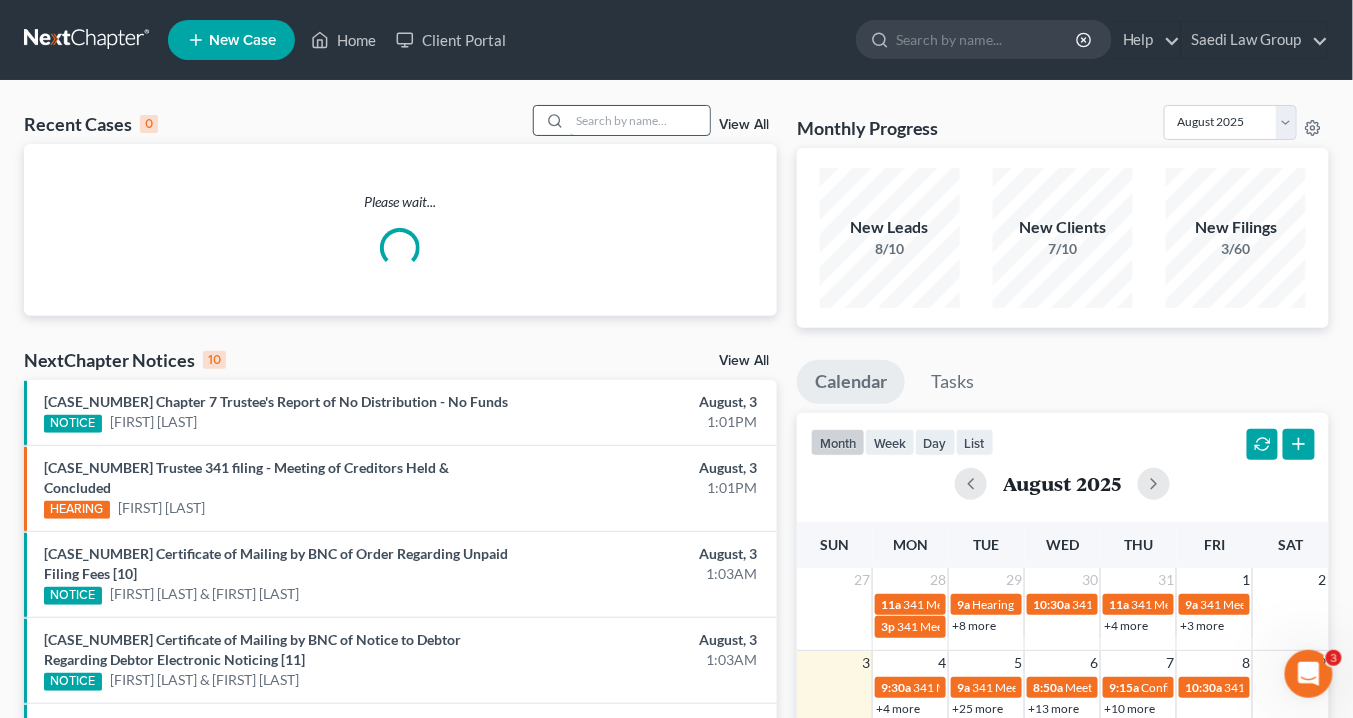 click at bounding box center (640, 120) 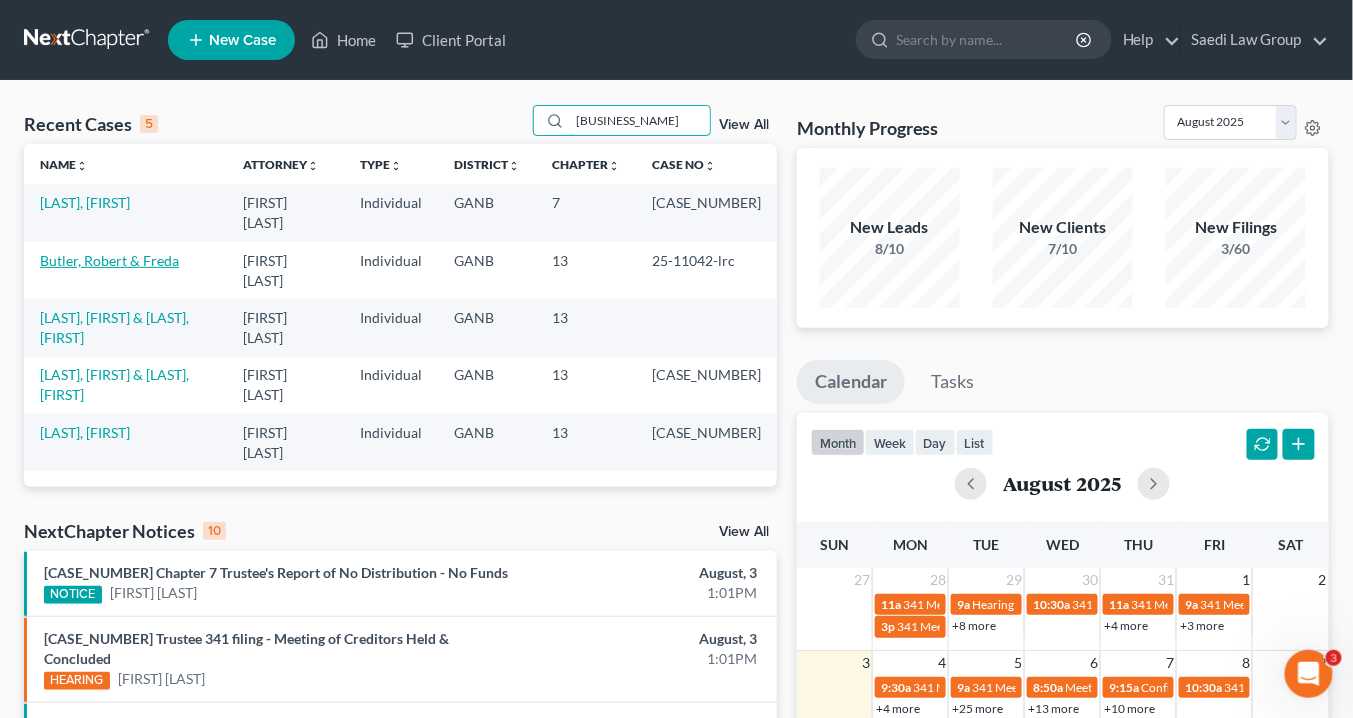 type on "butler" 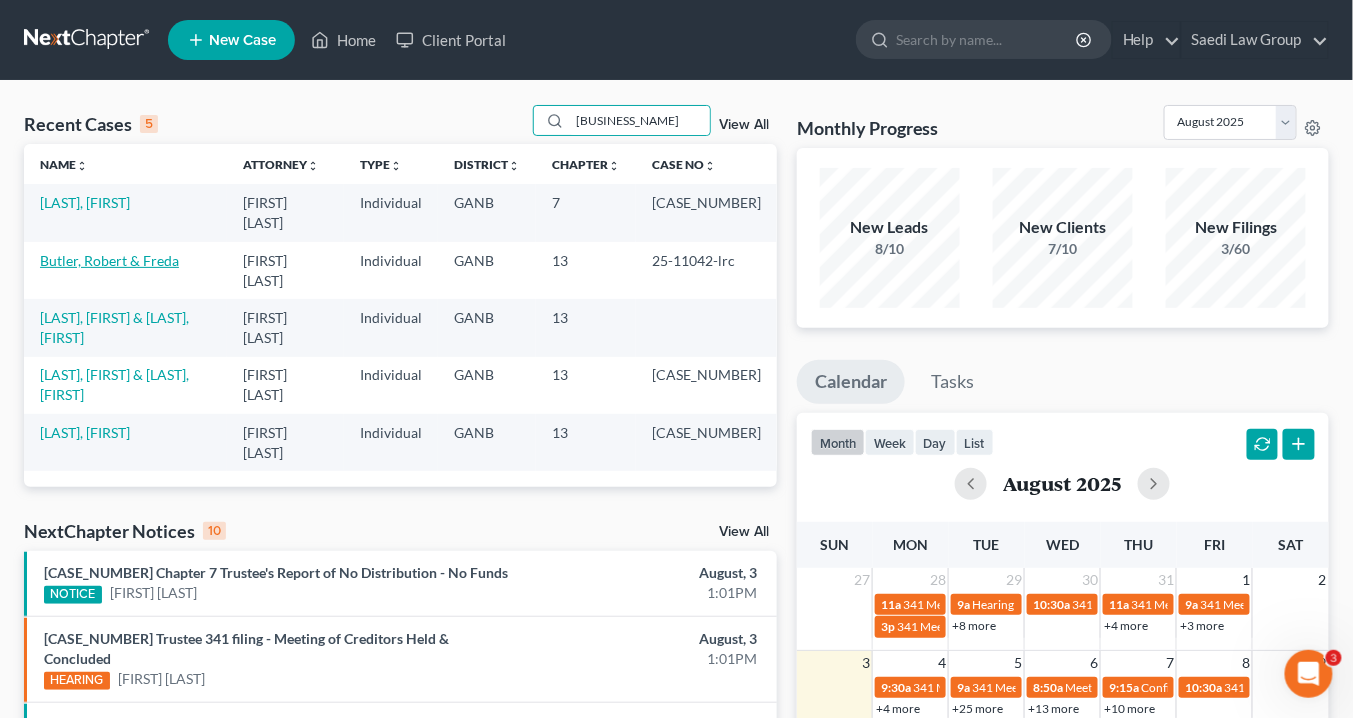 click on "Butler, Robert & Freda" at bounding box center (109, 260) 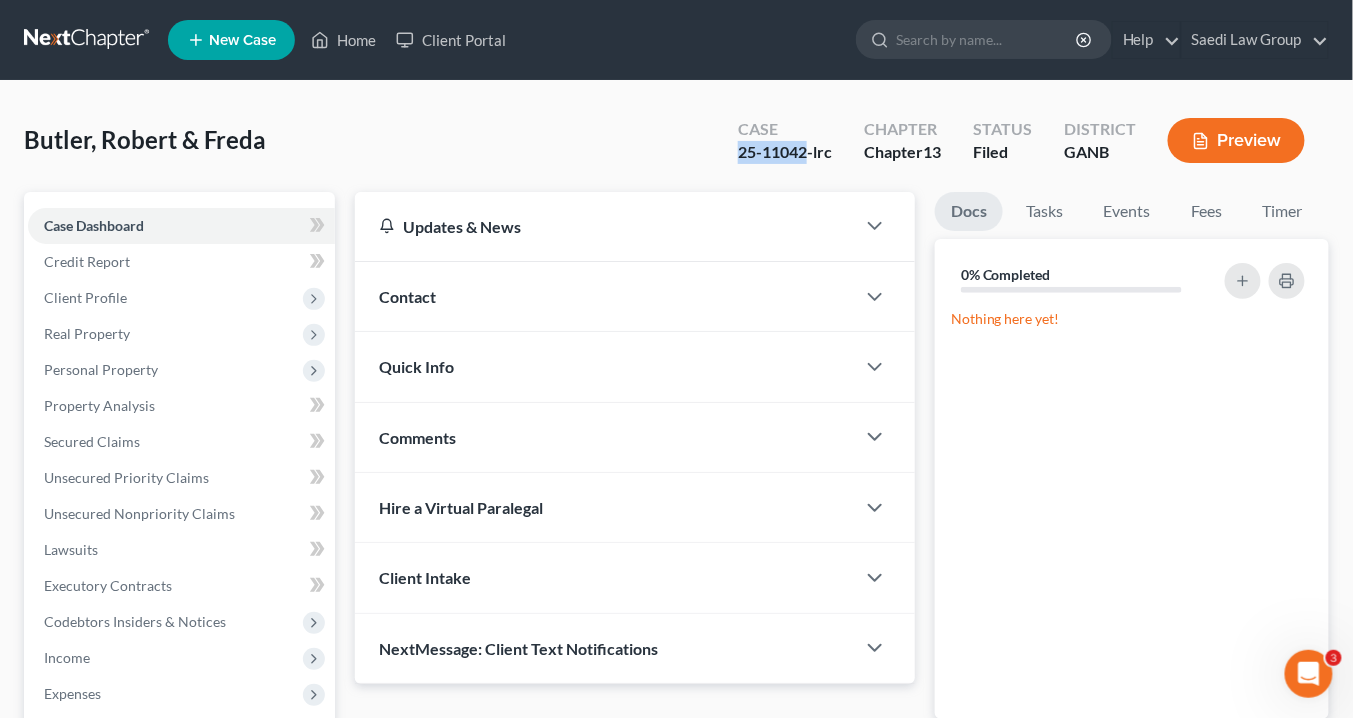 drag, startPoint x: 806, startPoint y: 152, endPoint x: 741, endPoint y: 151, distance: 65.00769 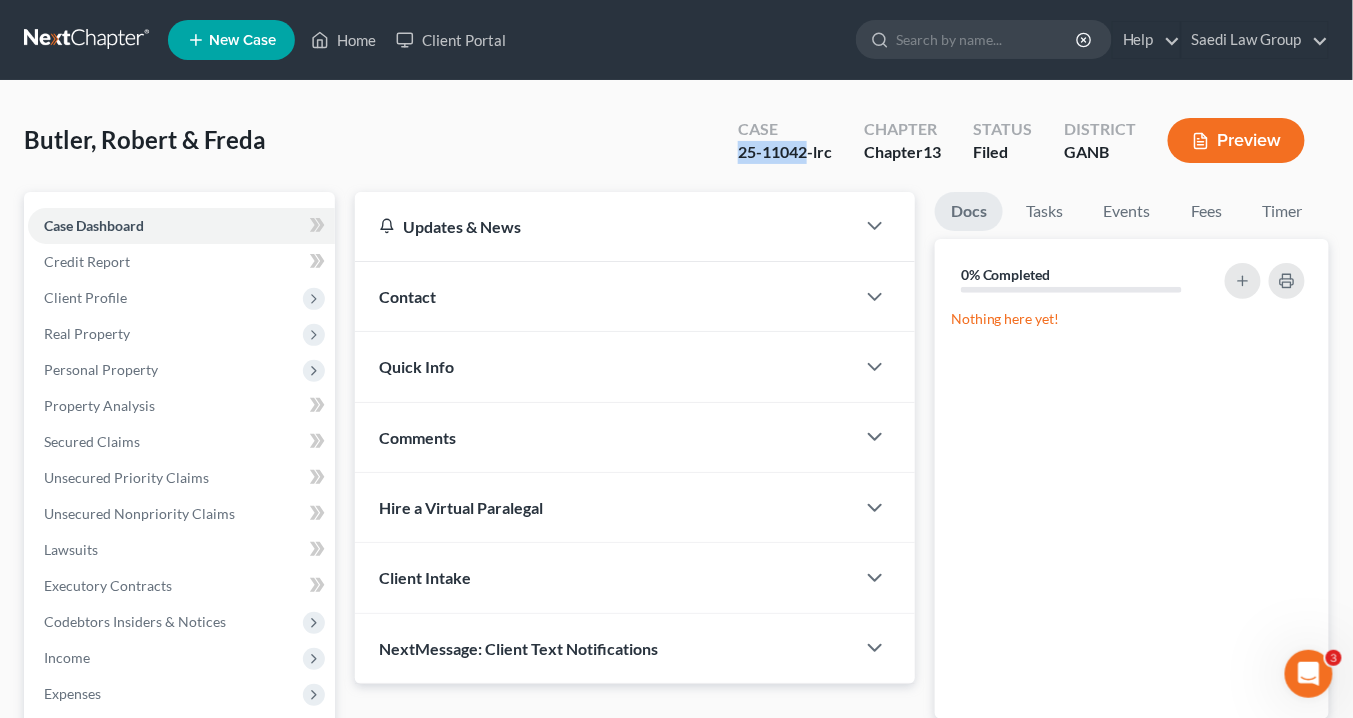 copy on "25-11042" 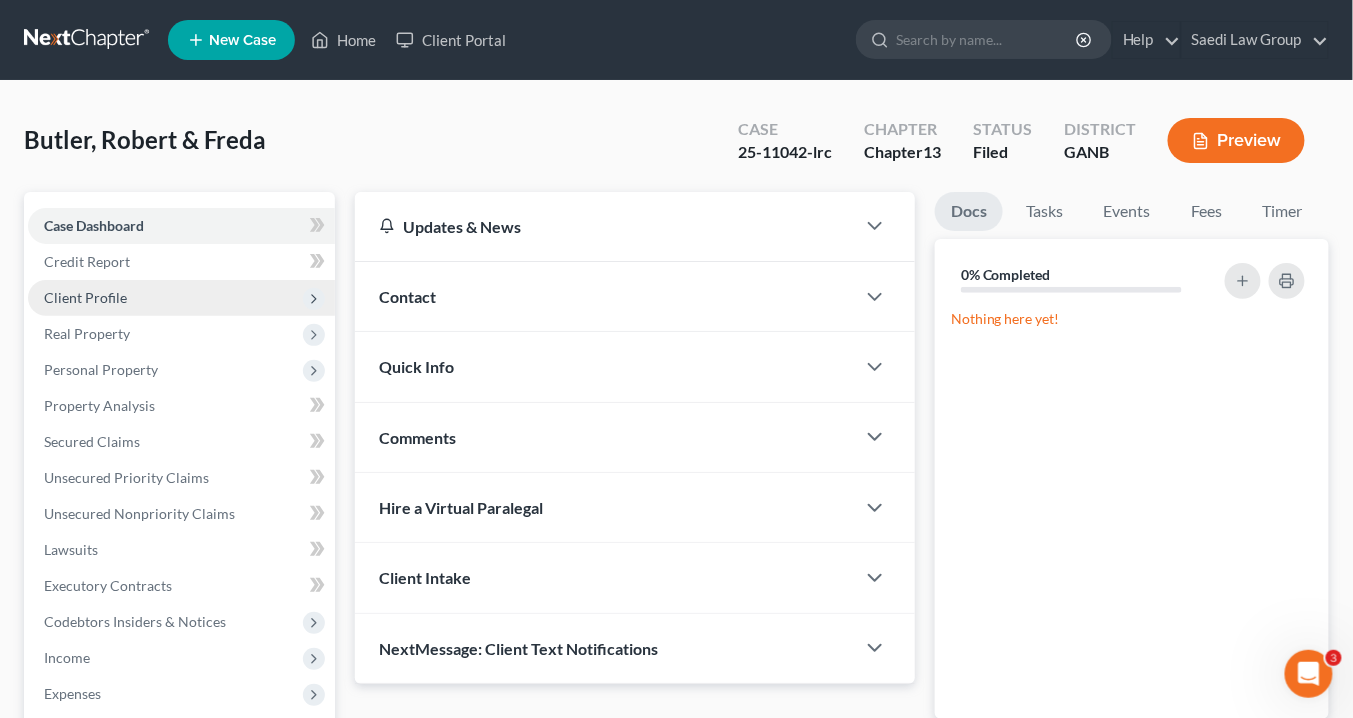 click on "Client Profile" at bounding box center [85, 297] 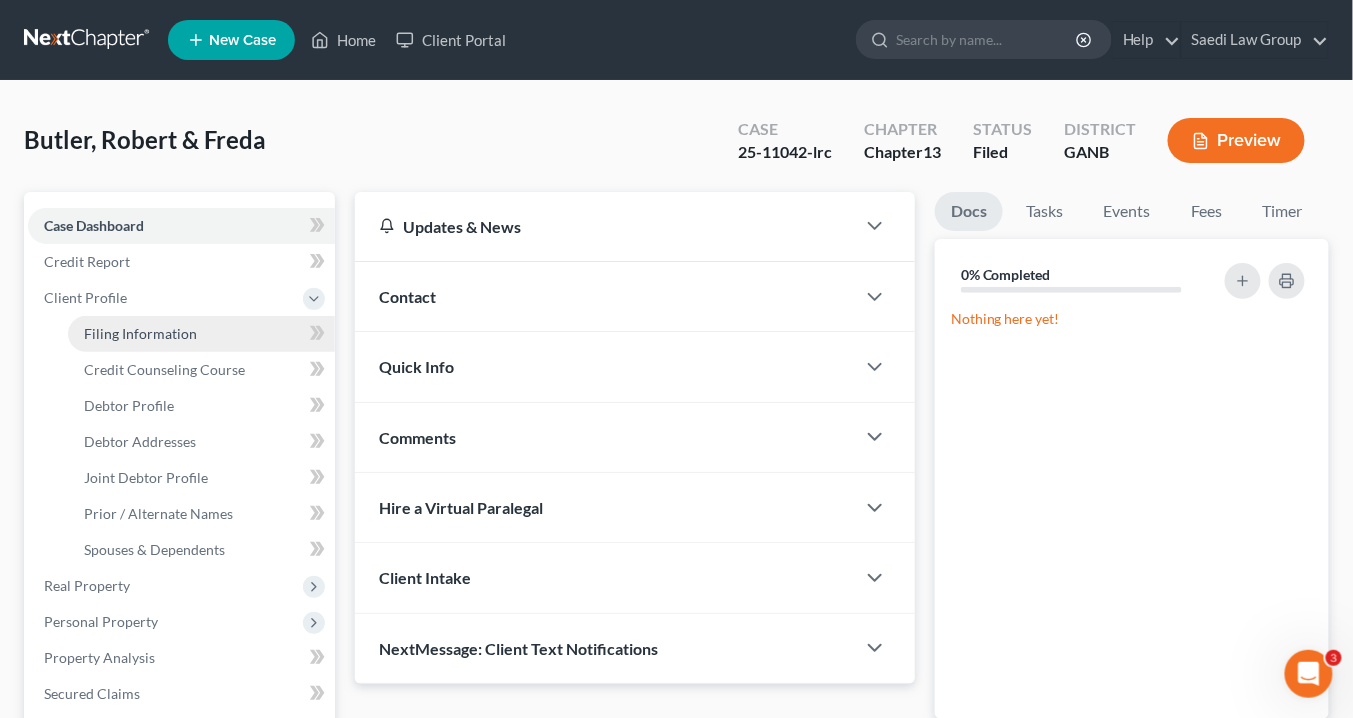 click on "Filing Information" at bounding box center (201, 334) 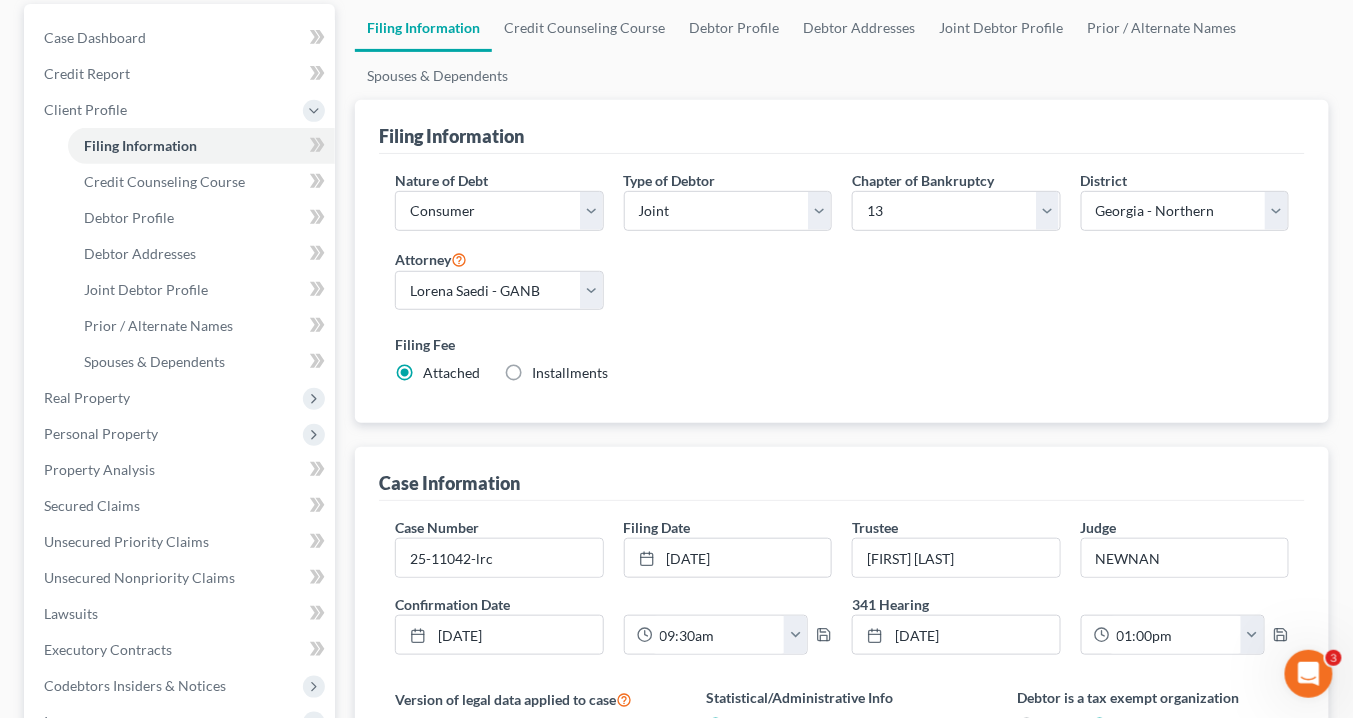 scroll, scrollTop: 240, scrollLeft: 0, axis: vertical 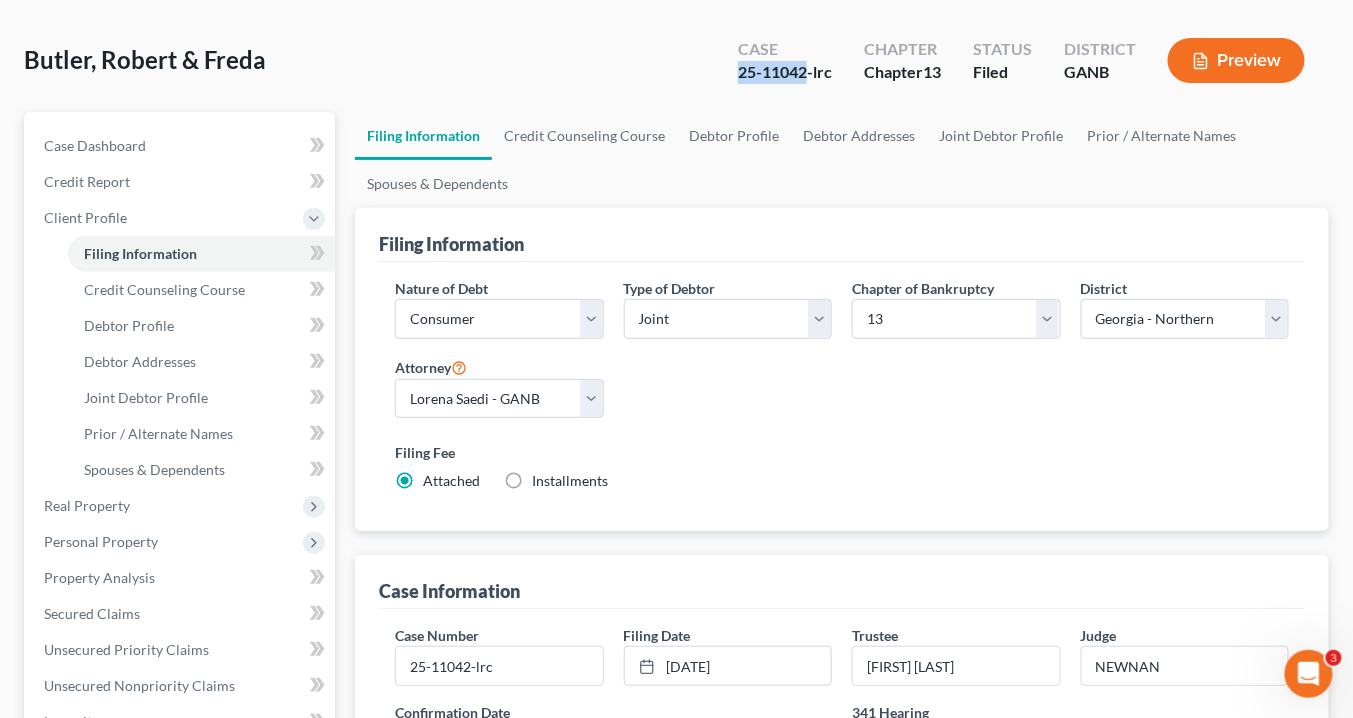 drag, startPoint x: 805, startPoint y: 73, endPoint x: 739, endPoint y: 73, distance: 66 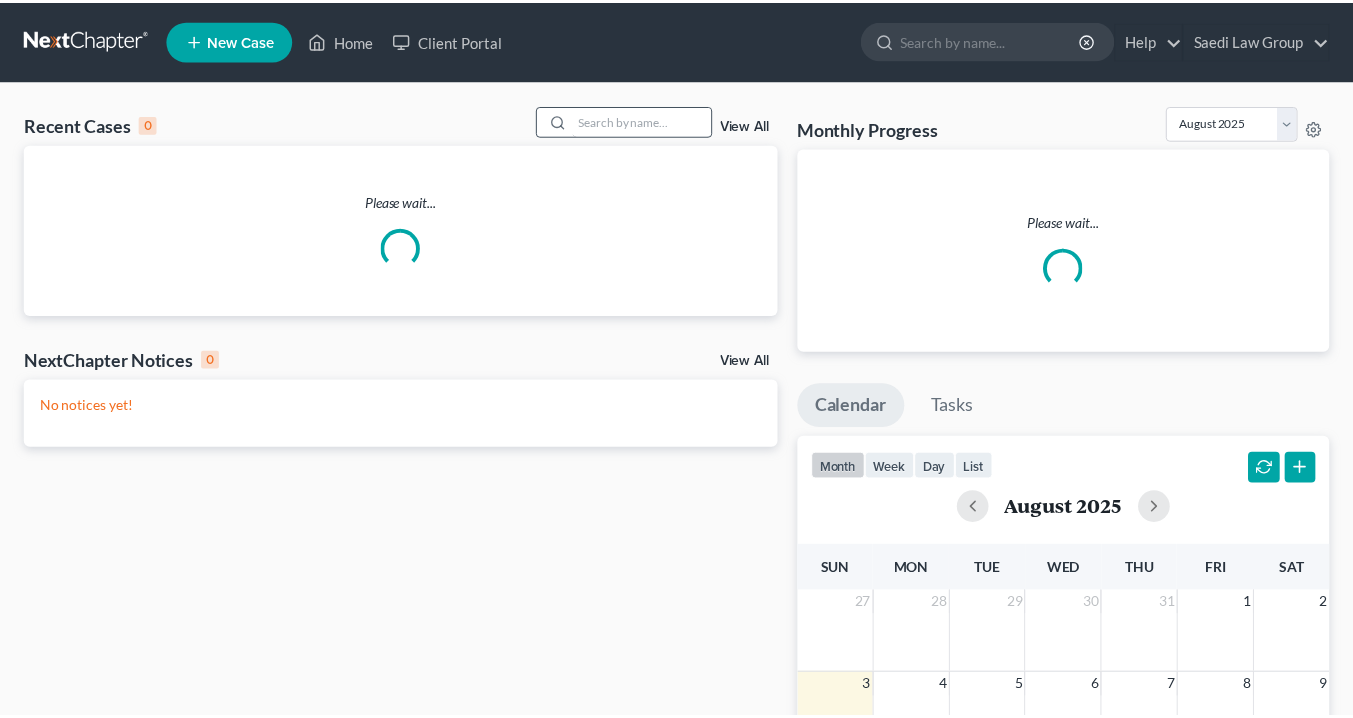 scroll, scrollTop: 0, scrollLeft: 0, axis: both 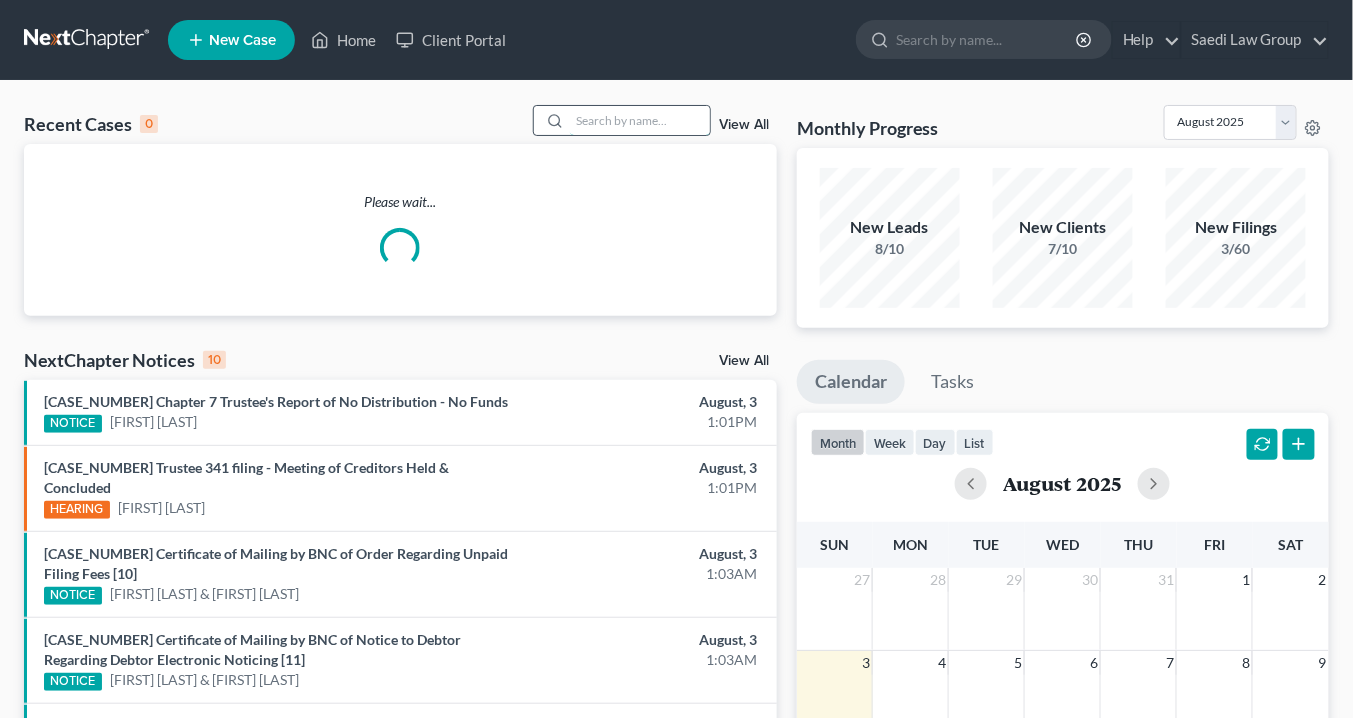 click at bounding box center (640, 120) 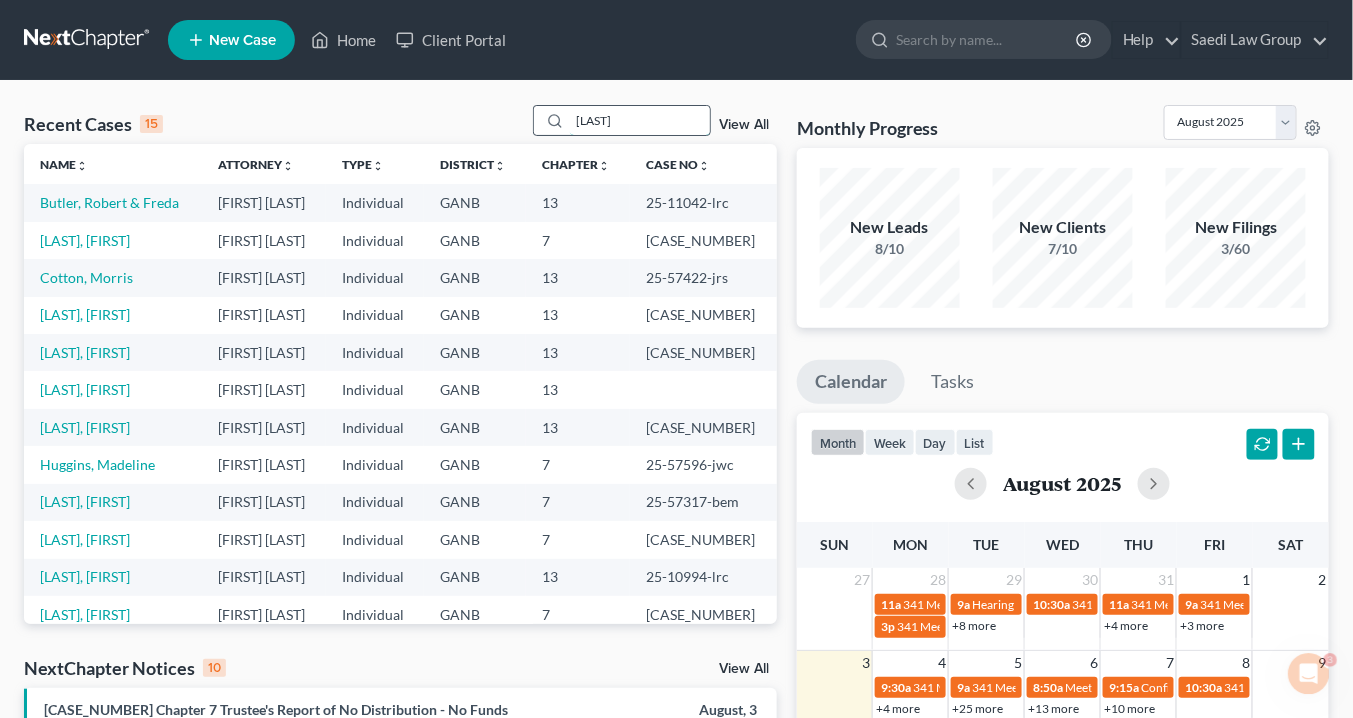 scroll, scrollTop: 0, scrollLeft: 0, axis: both 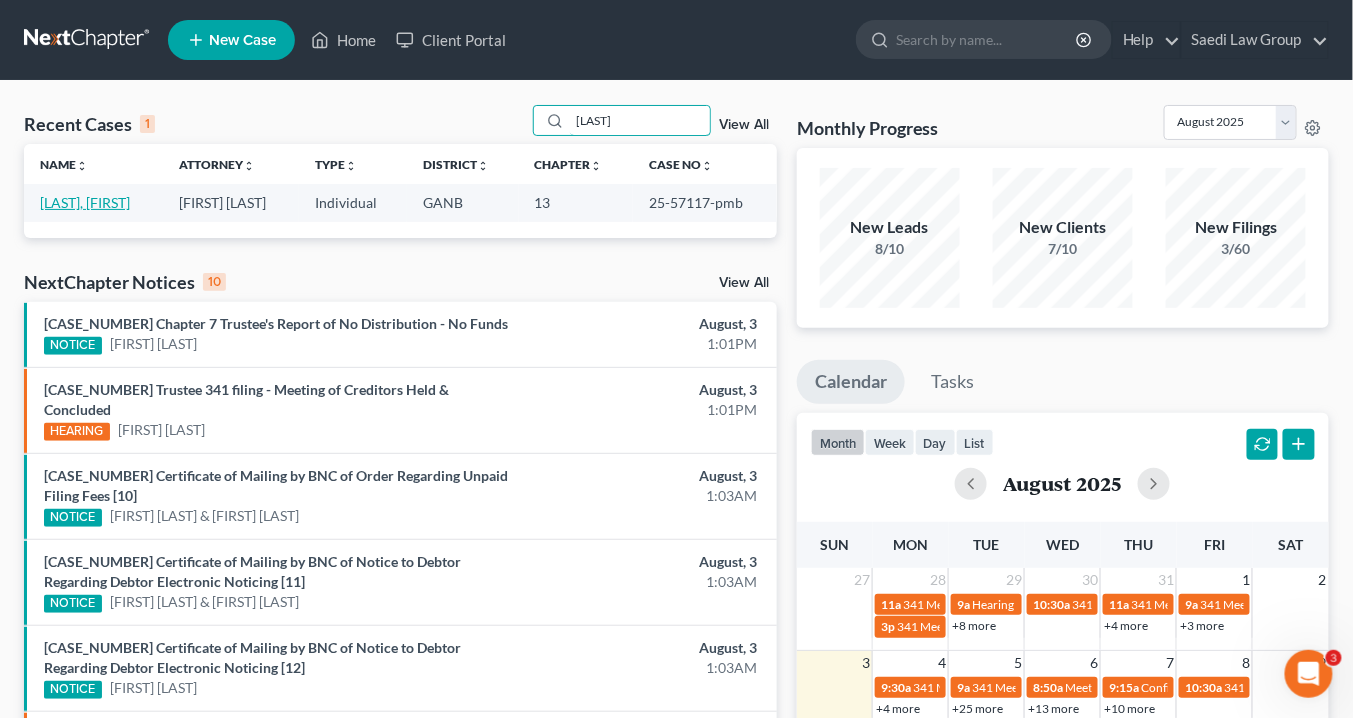 type on "[LAST]" 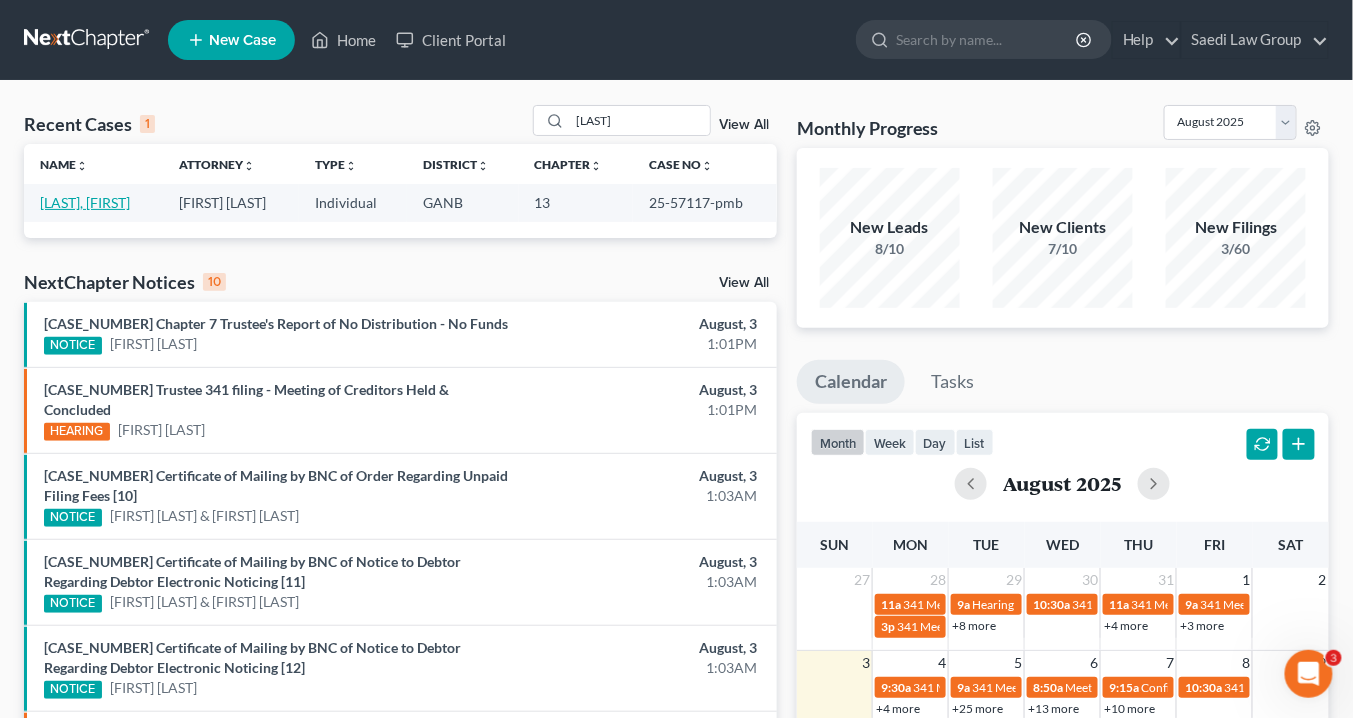 click on "[LAST], [FIRST]" at bounding box center [85, 202] 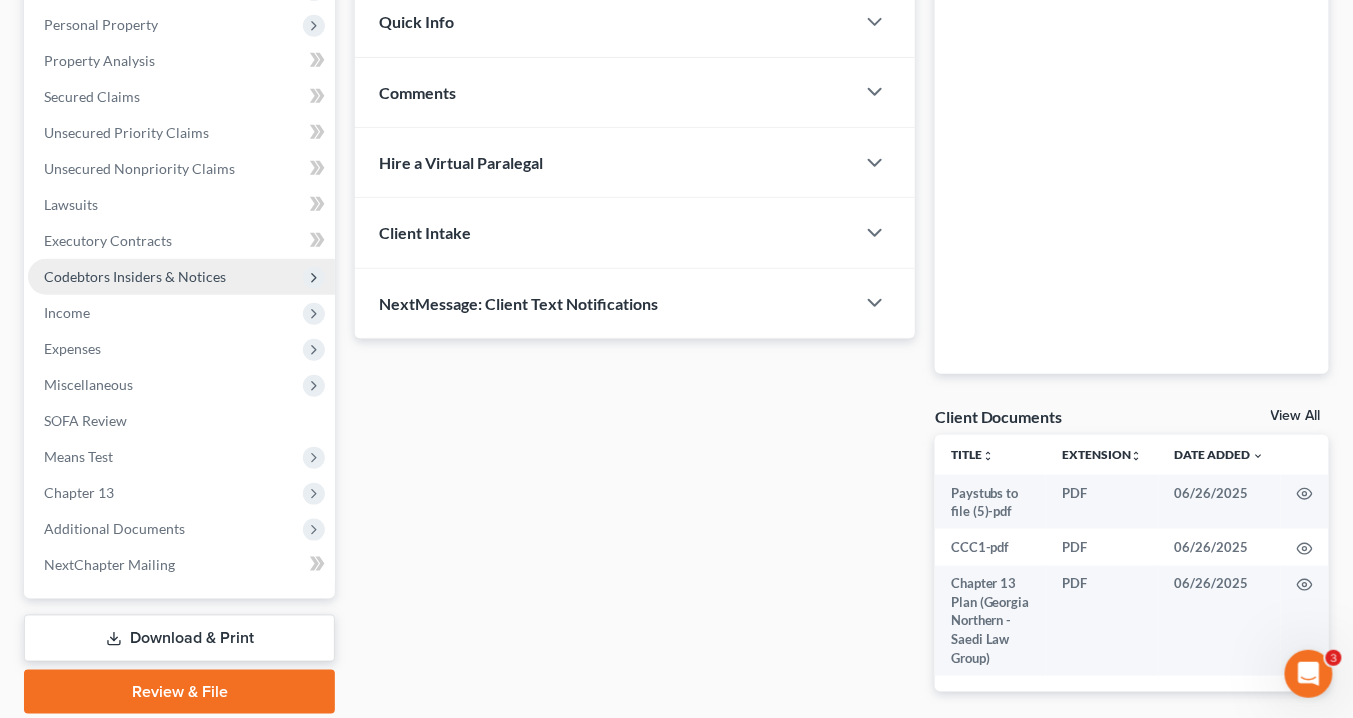scroll, scrollTop: 425, scrollLeft: 0, axis: vertical 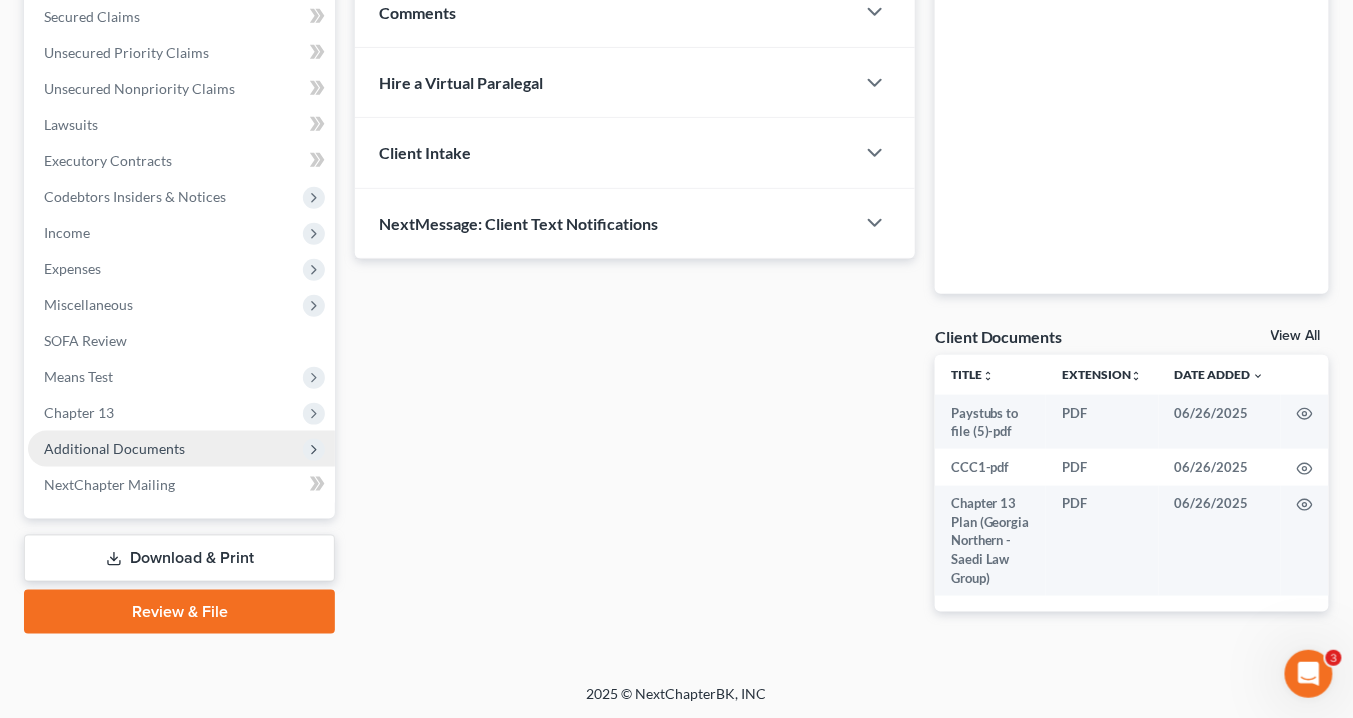 click on "Additional Documents" at bounding box center [114, 448] 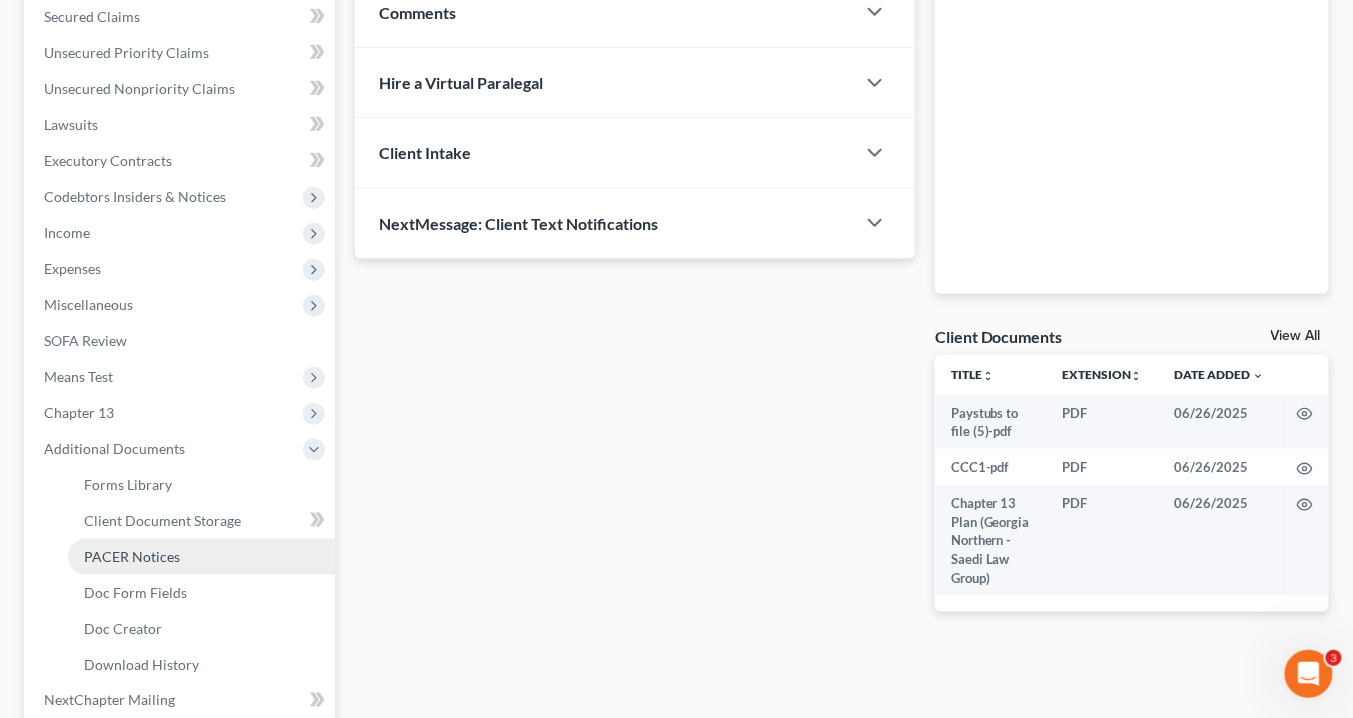 click on "PACER Notices" at bounding box center [132, 556] 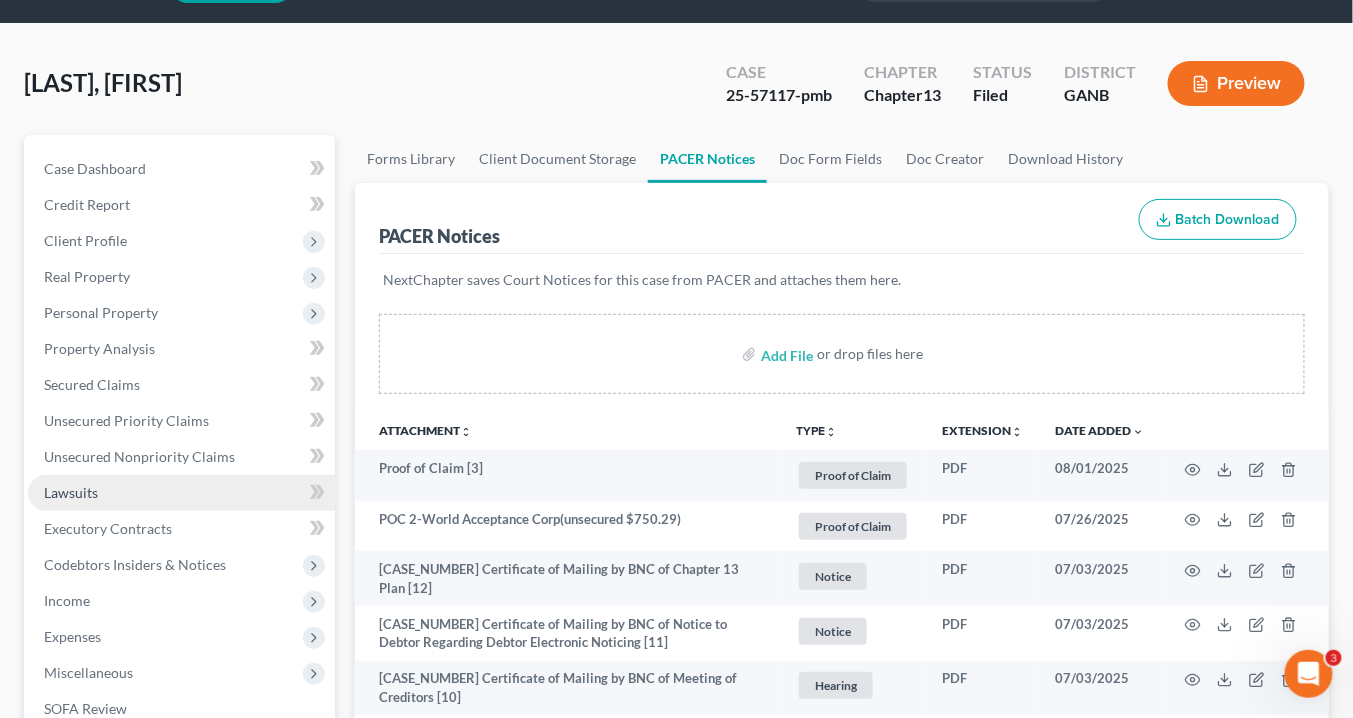 scroll, scrollTop: 0, scrollLeft: 0, axis: both 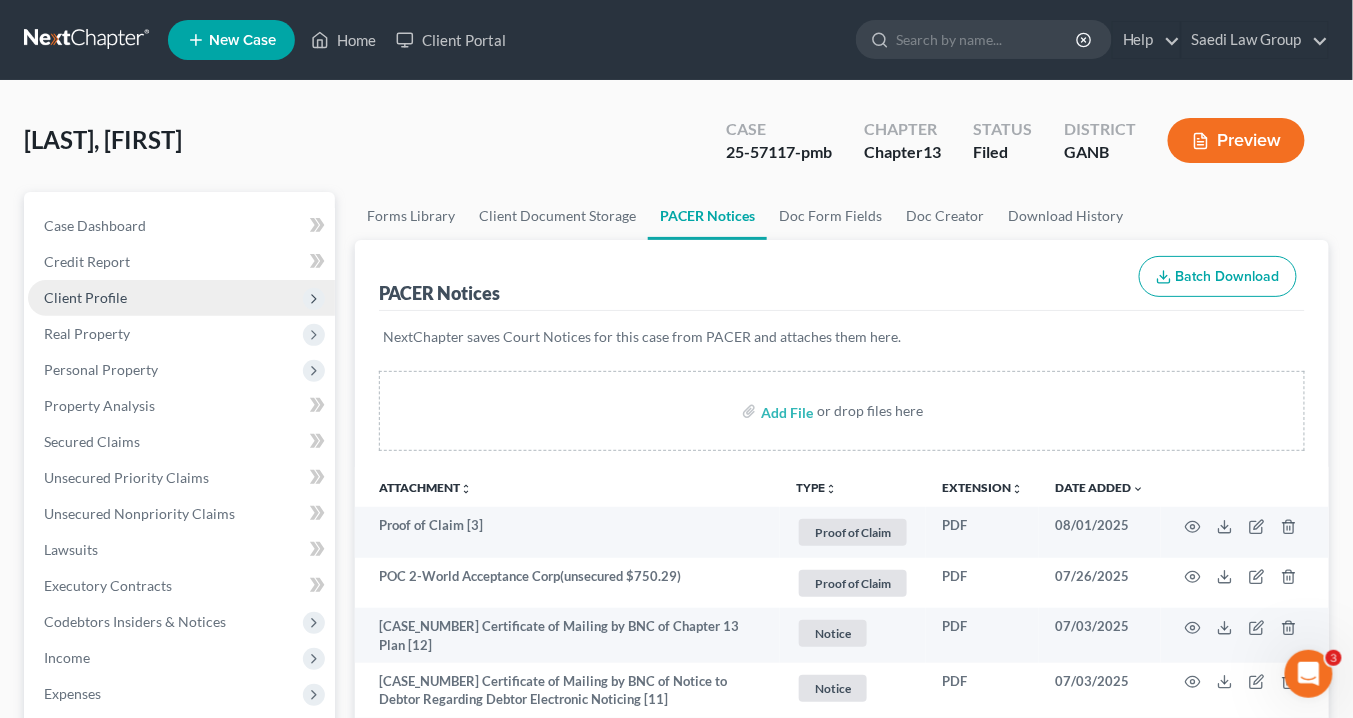 click on "Client Profile" at bounding box center [85, 297] 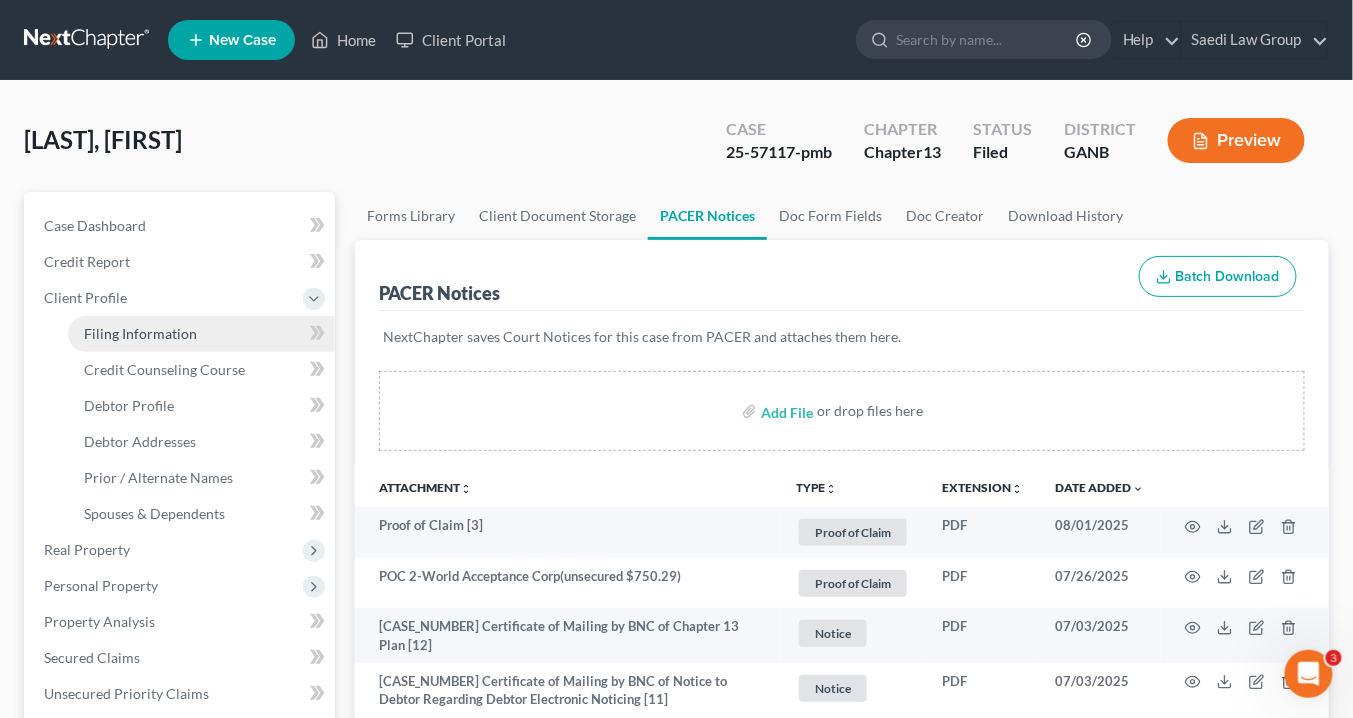 click on "Filing Information" at bounding box center (140, 333) 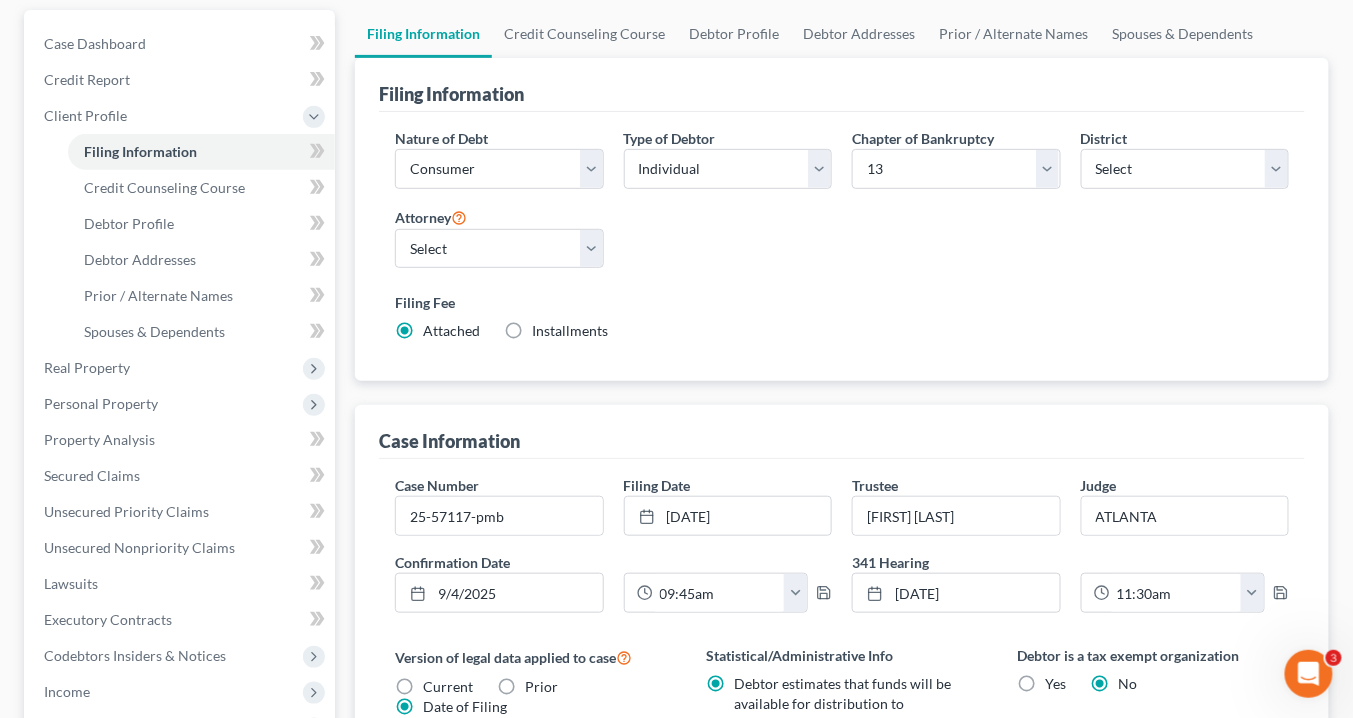 scroll, scrollTop: 80, scrollLeft: 0, axis: vertical 